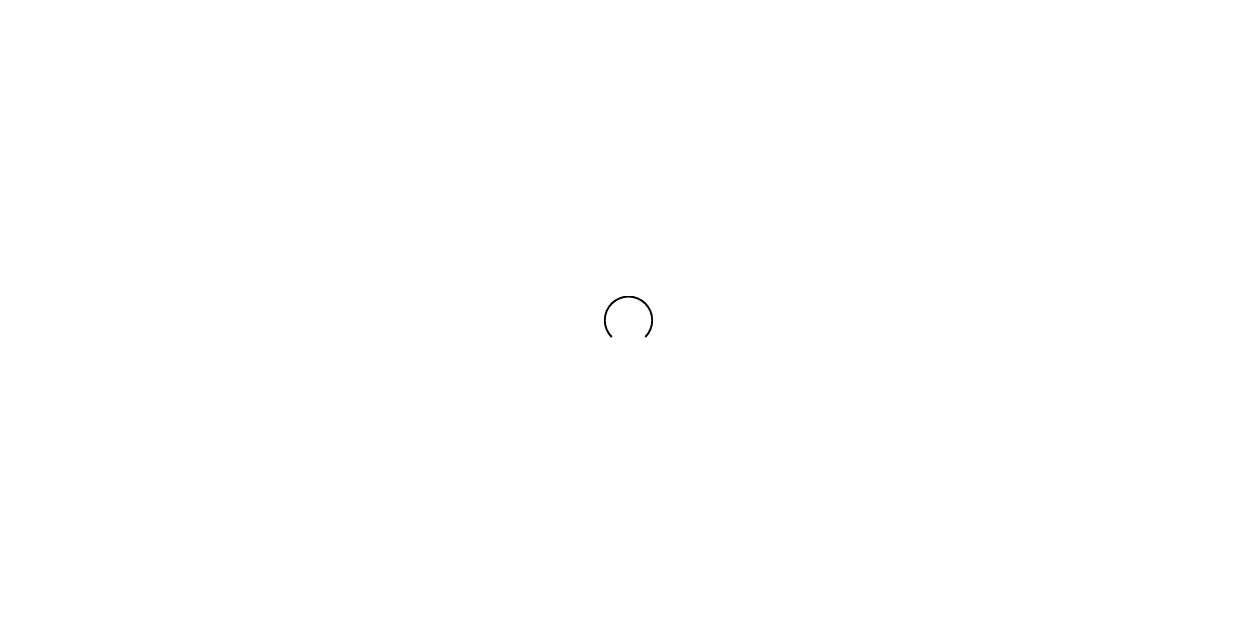 scroll, scrollTop: 0, scrollLeft: 0, axis: both 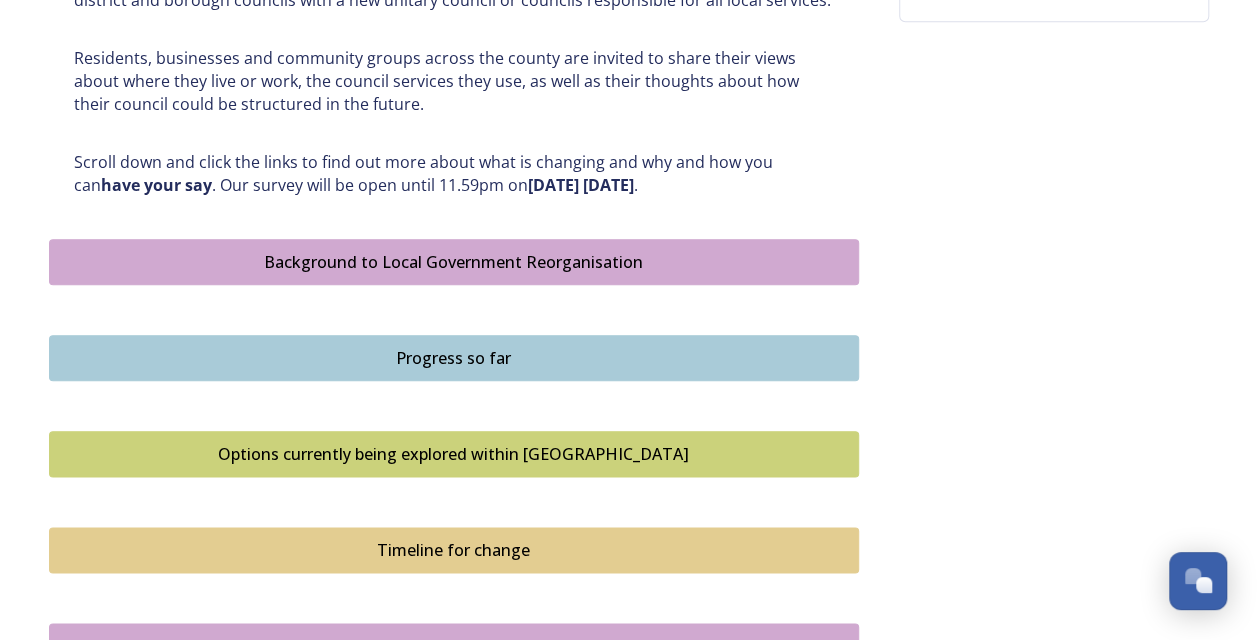 click on "Background to Local Government Reorganisation" at bounding box center (454, 262) 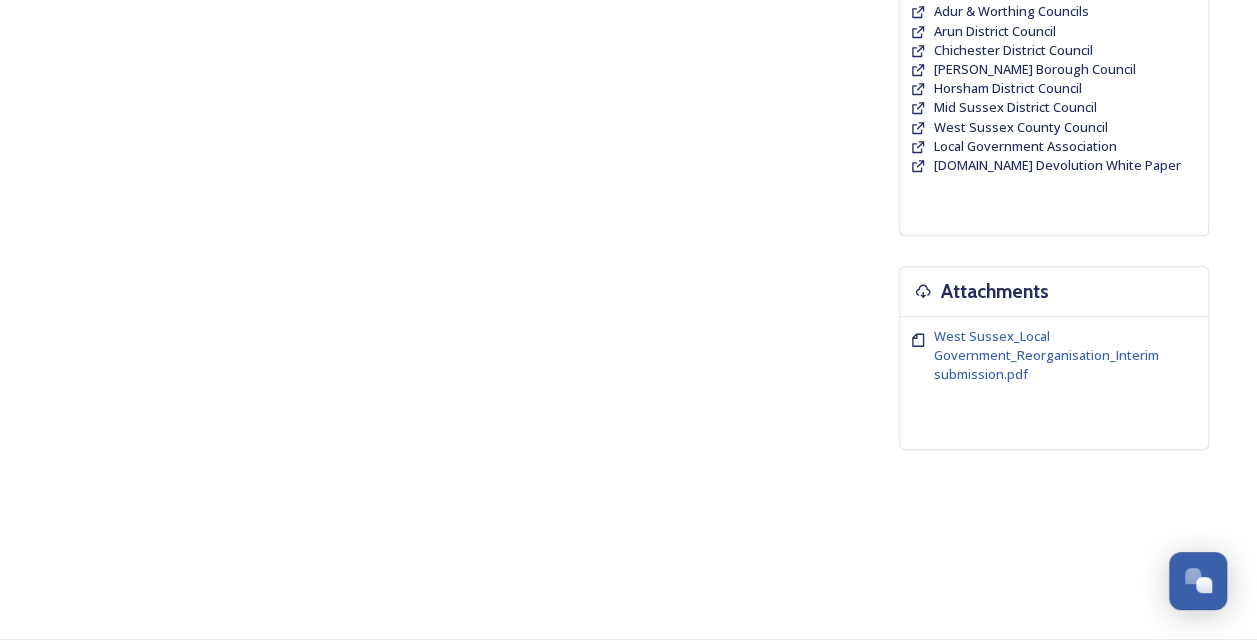 scroll, scrollTop: 0, scrollLeft: 0, axis: both 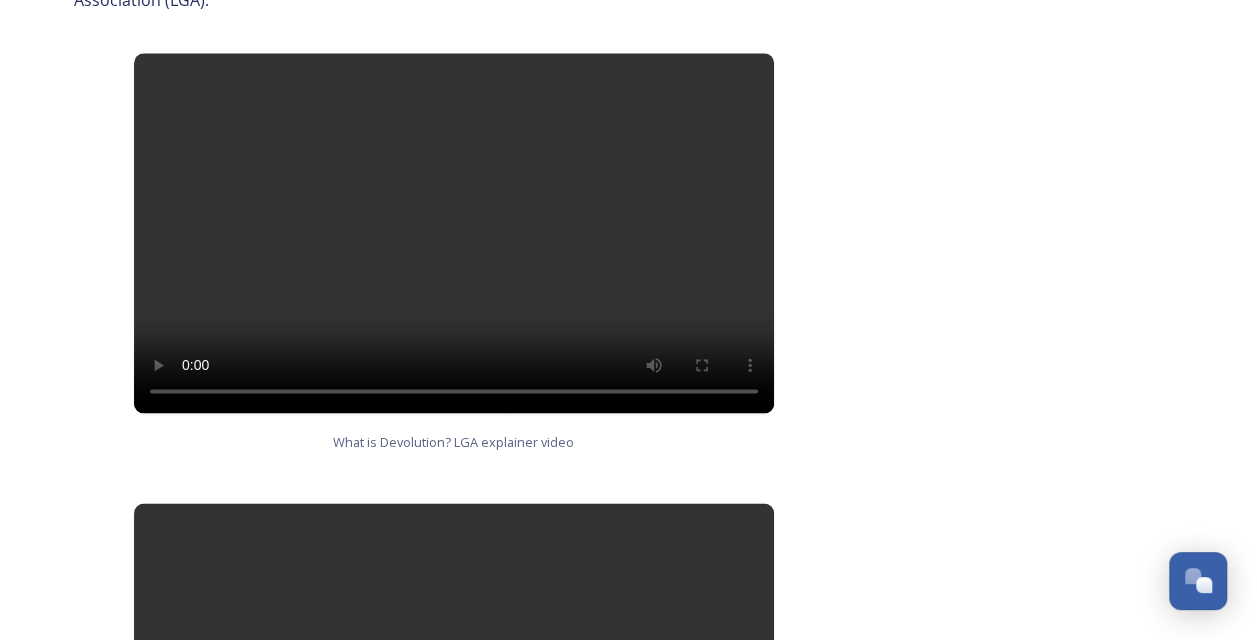 click at bounding box center (454, 233) 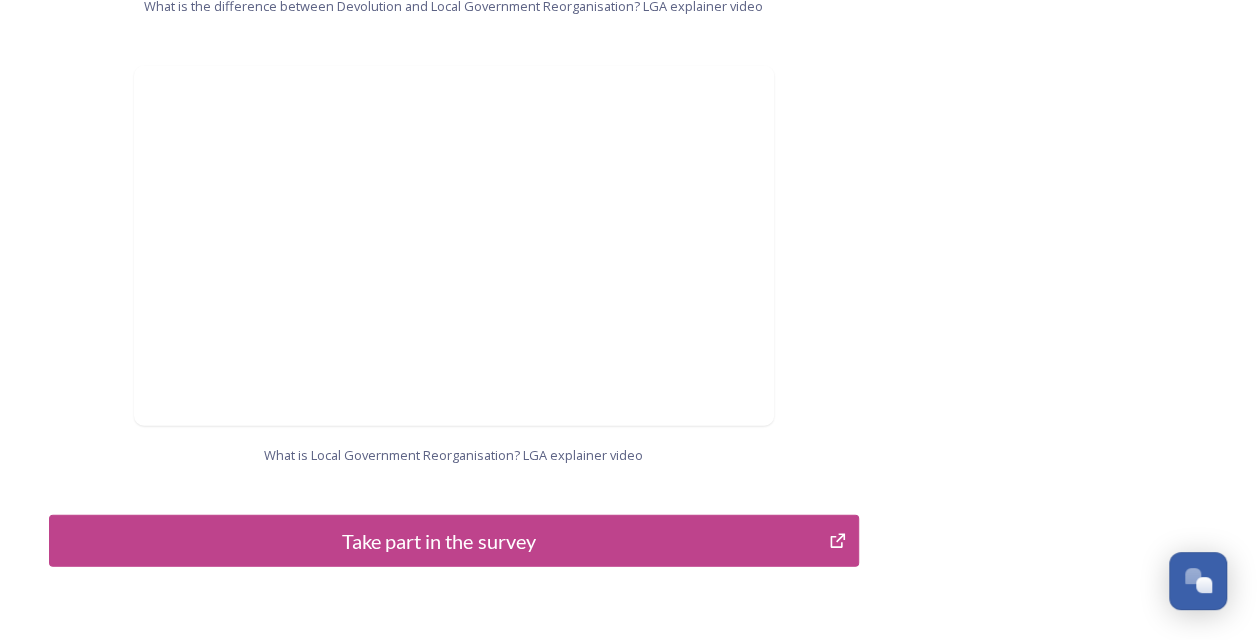 scroll, scrollTop: 2074, scrollLeft: 0, axis: vertical 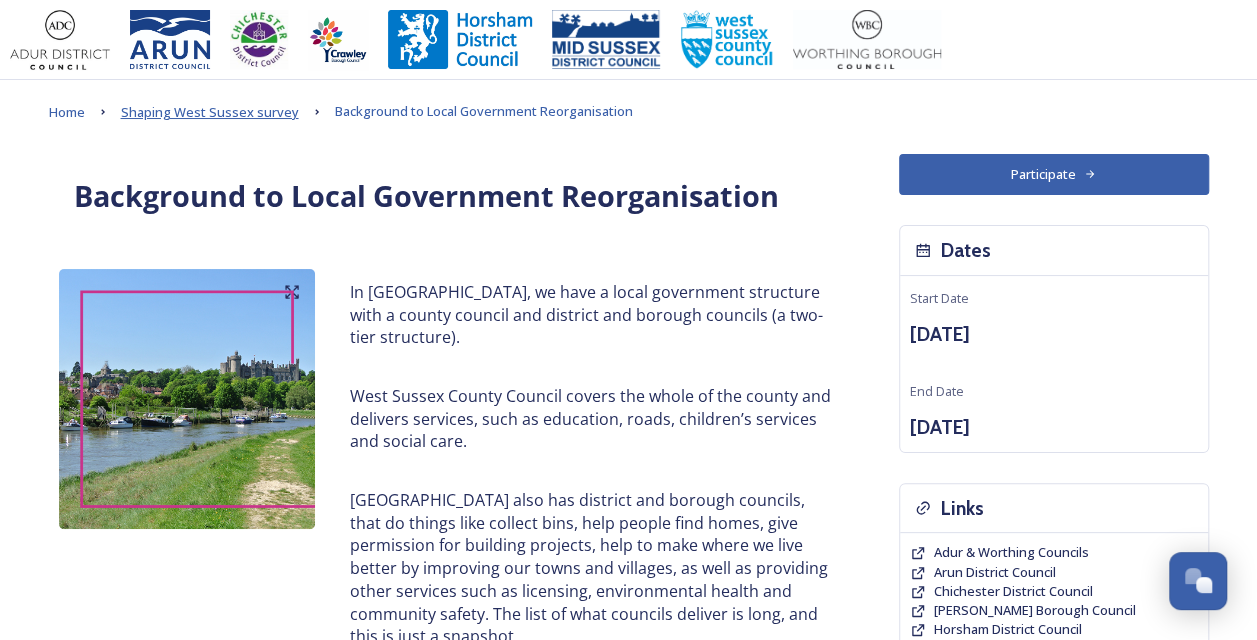 click on "Shaping West Sussex survey" at bounding box center (210, 112) 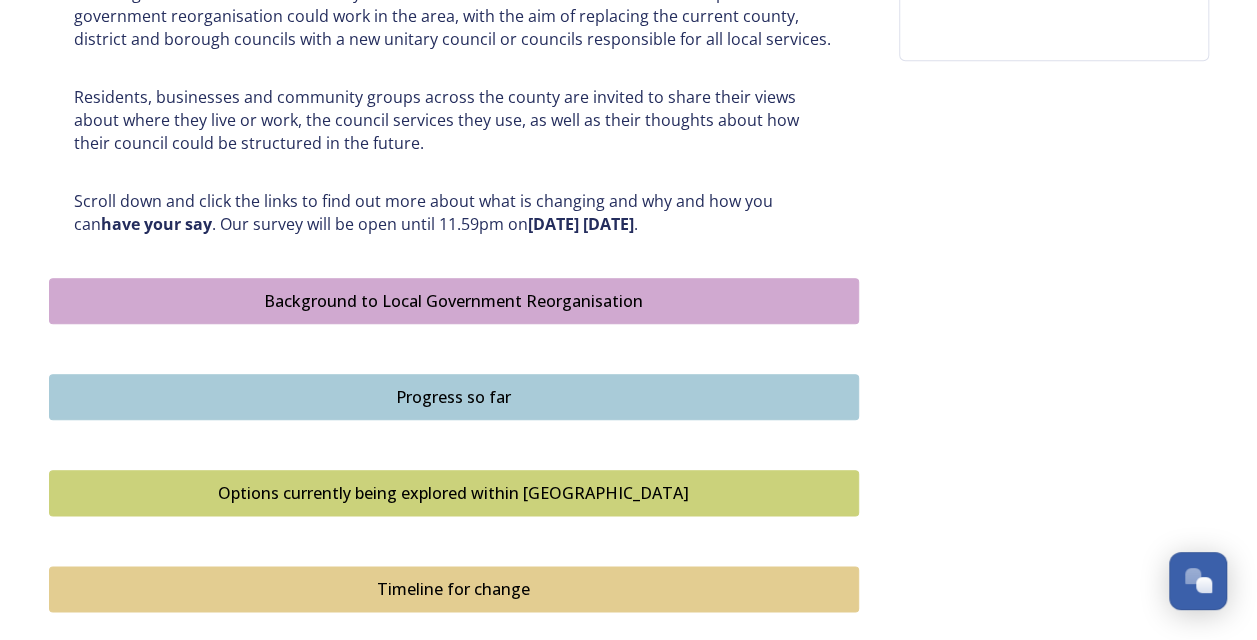 scroll, scrollTop: 950, scrollLeft: 0, axis: vertical 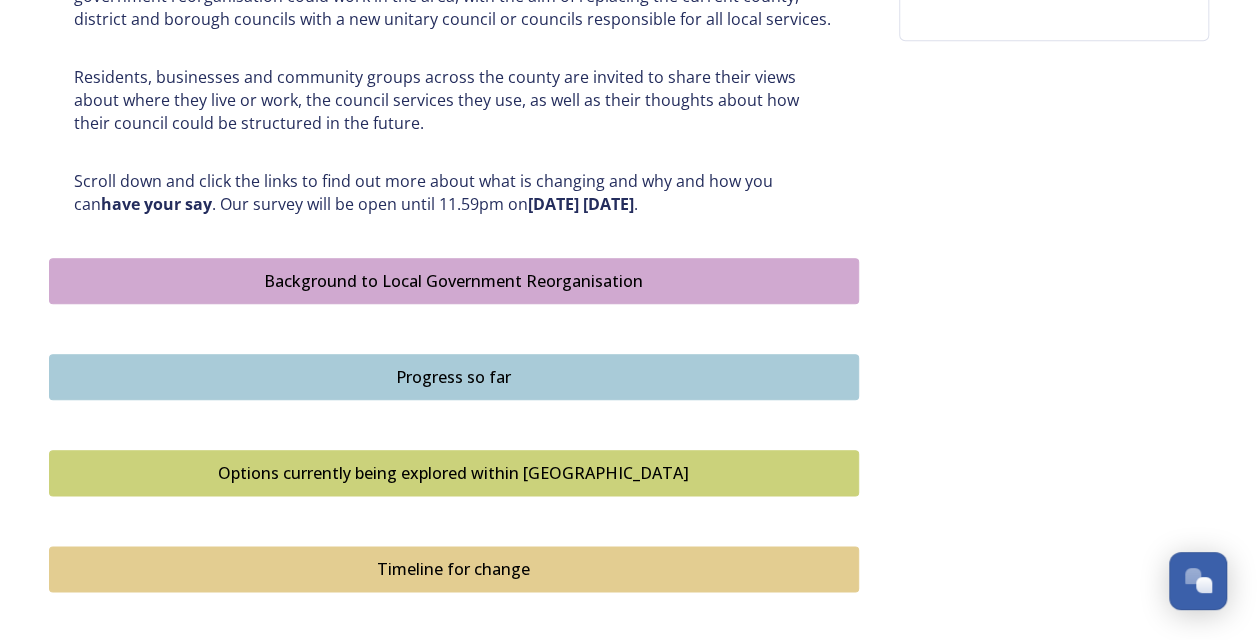 click on "Progress so far" at bounding box center [454, 377] 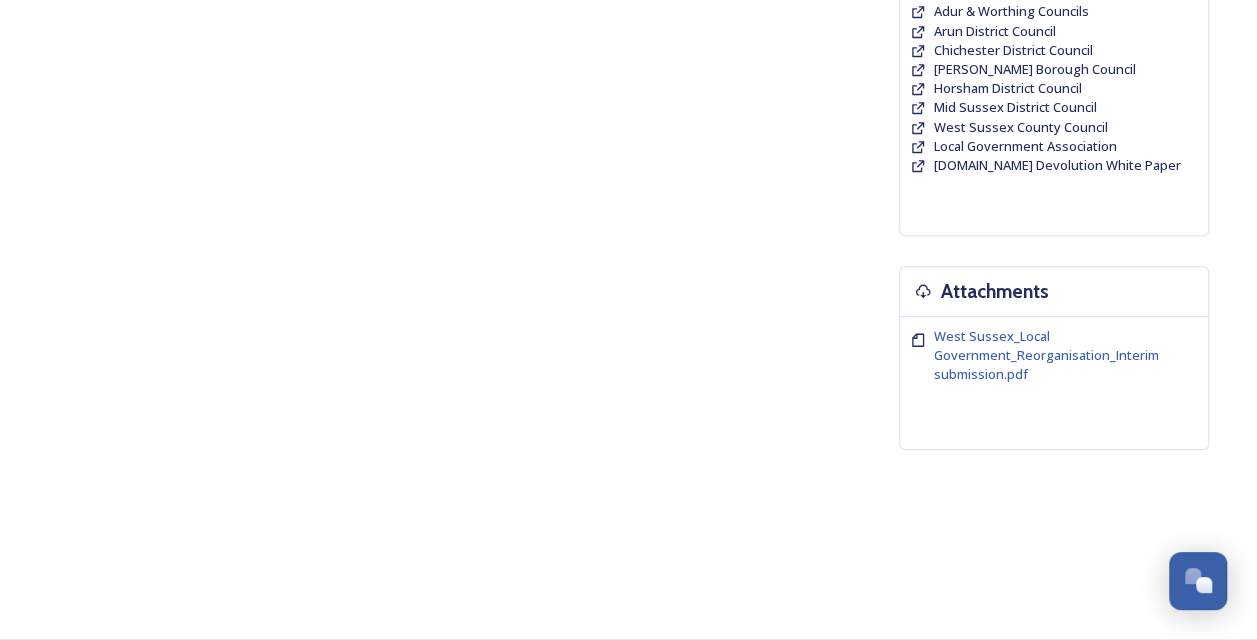 scroll, scrollTop: 0, scrollLeft: 0, axis: both 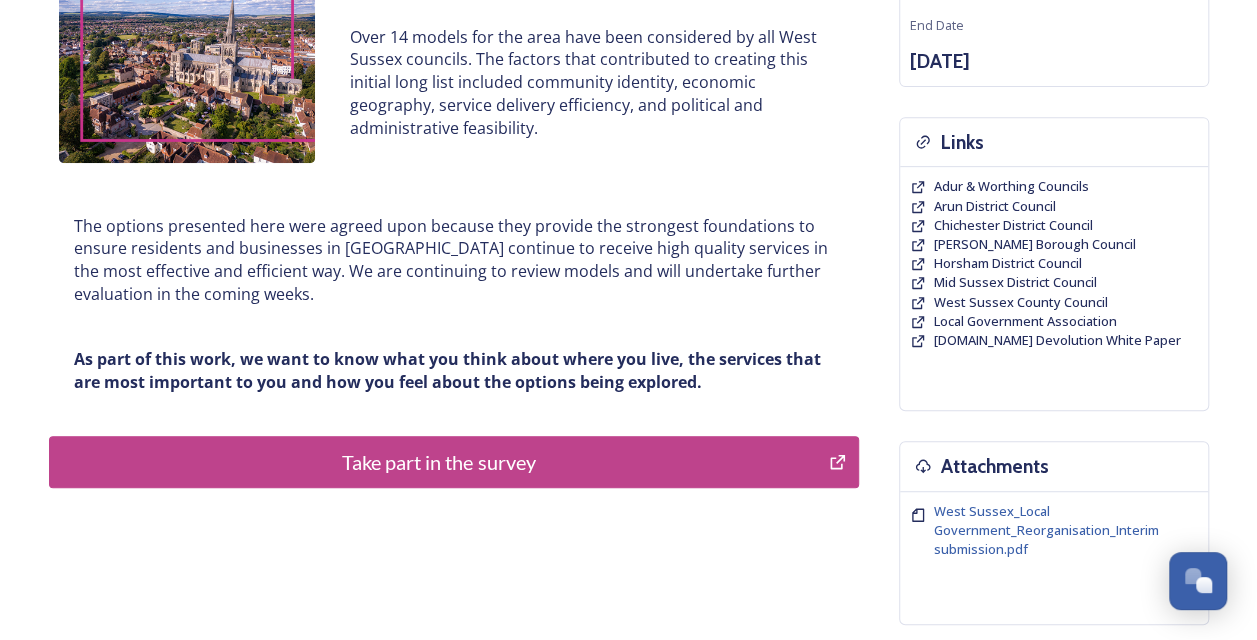 click on "Take part in the survey" at bounding box center (439, 462) 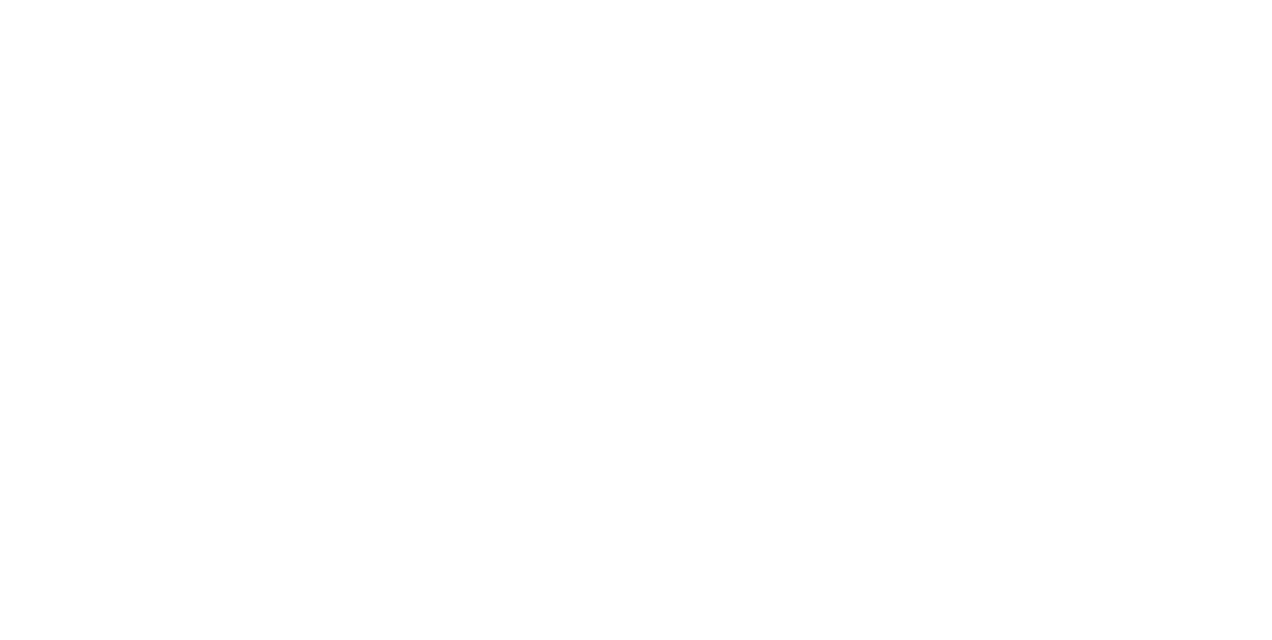scroll, scrollTop: 0, scrollLeft: 0, axis: both 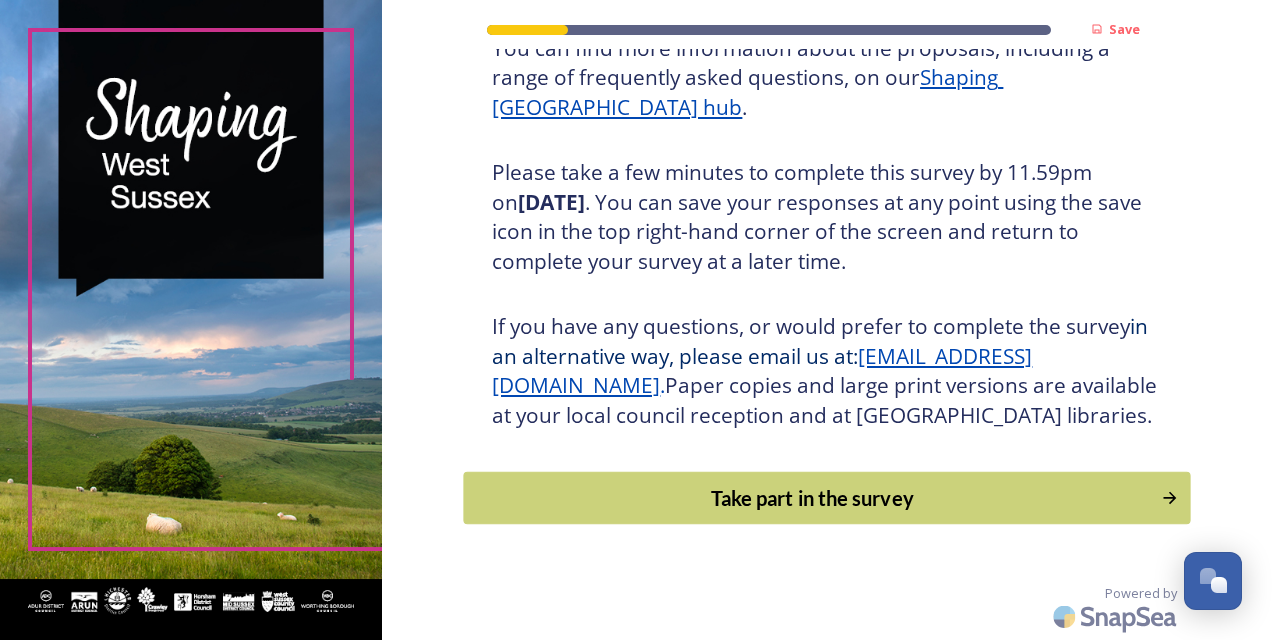 click on "Take part in the survey" at bounding box center [813, 498] 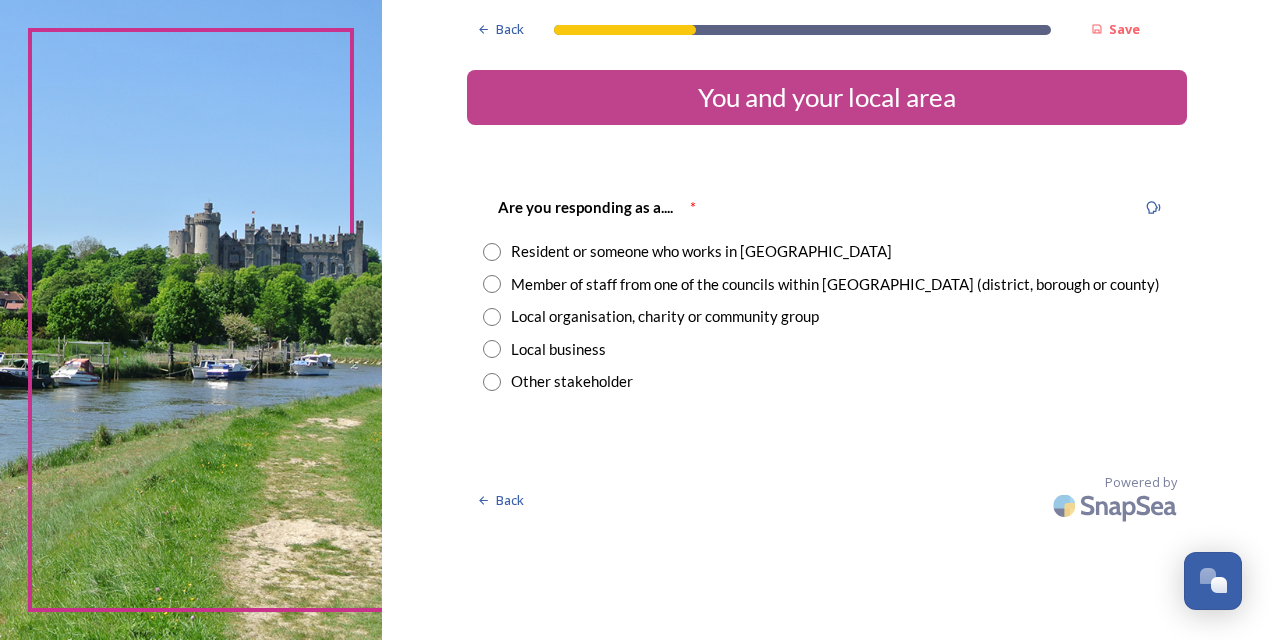 click on "Resident or someone who works in West Sussex" at bounding box center (827, 251) 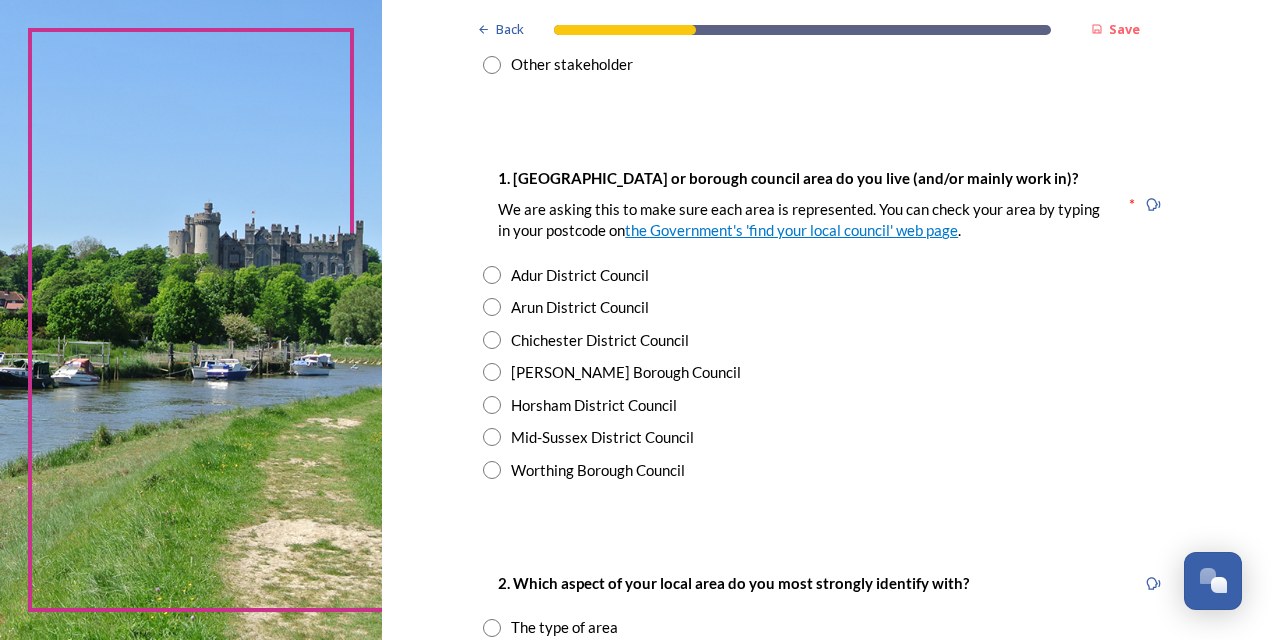 scroll, scrollTop: 344, scrollLeft: 0, axis: vertical 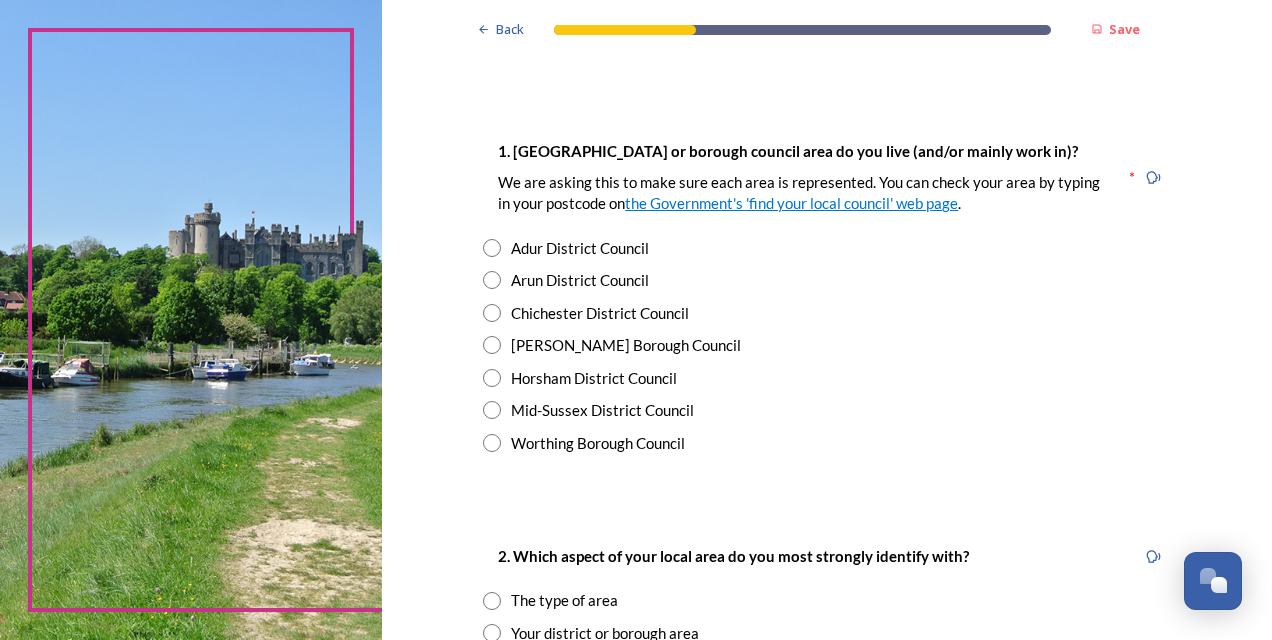 click at bounding box center (492, 410) 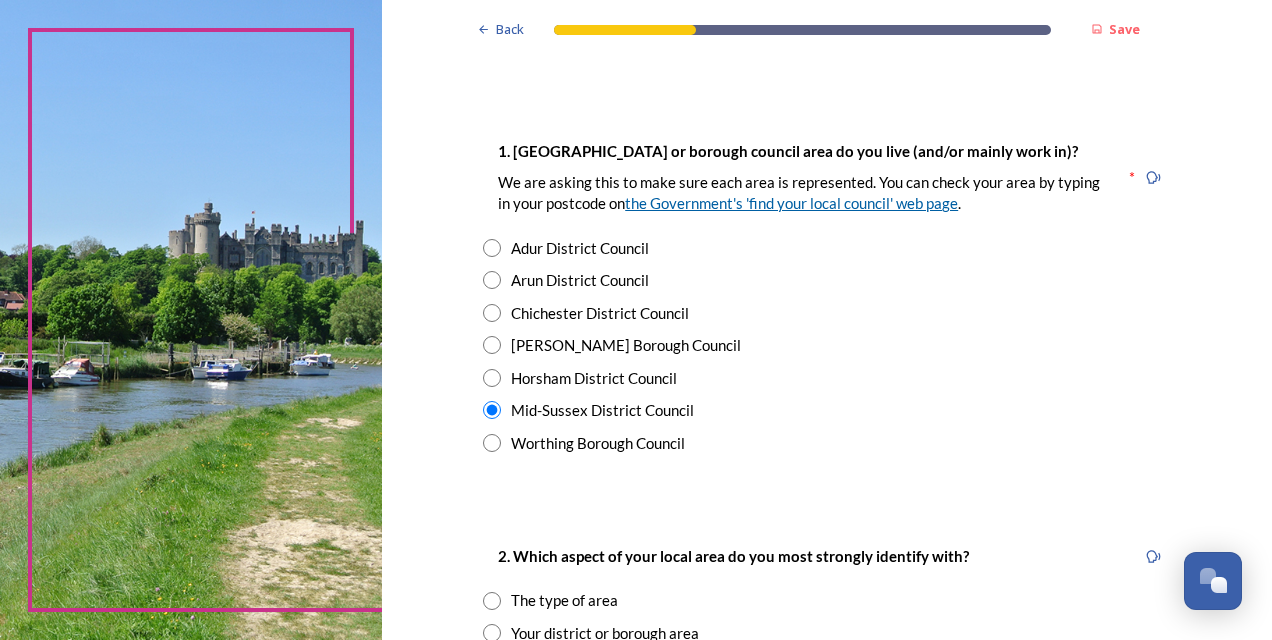 click on "the Government's 'find your local council' web page" at bounding box center [791, 203] 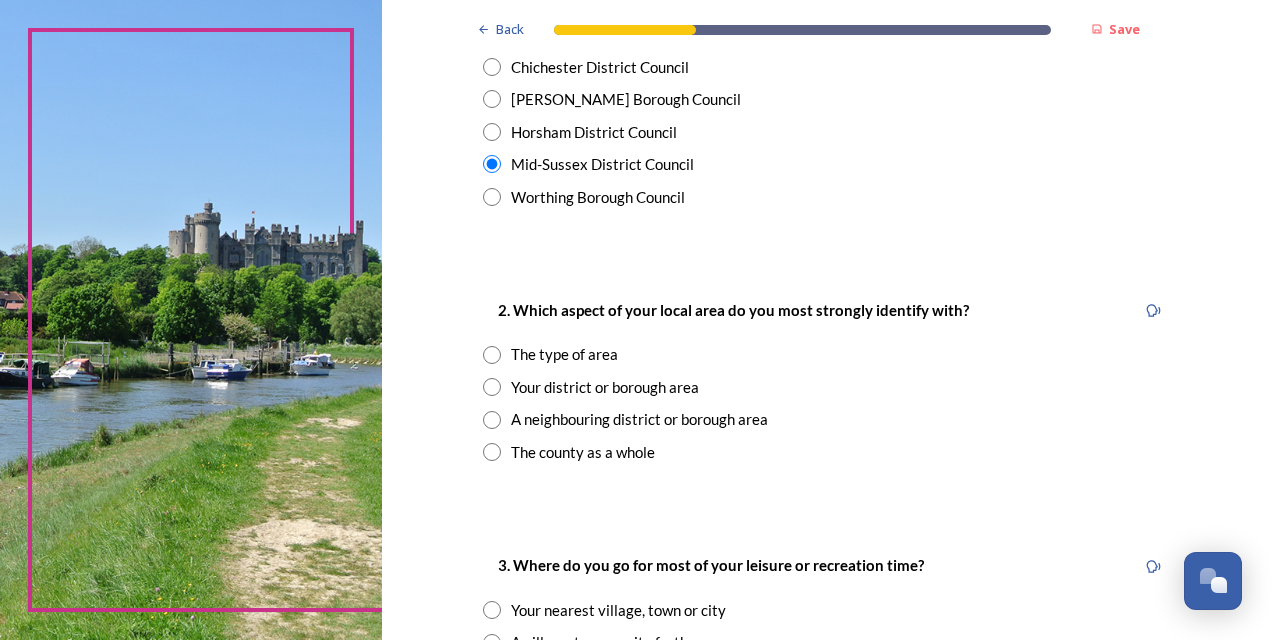 scroll, scrollTop: 603, scrollLeft: 0, axis: vertical 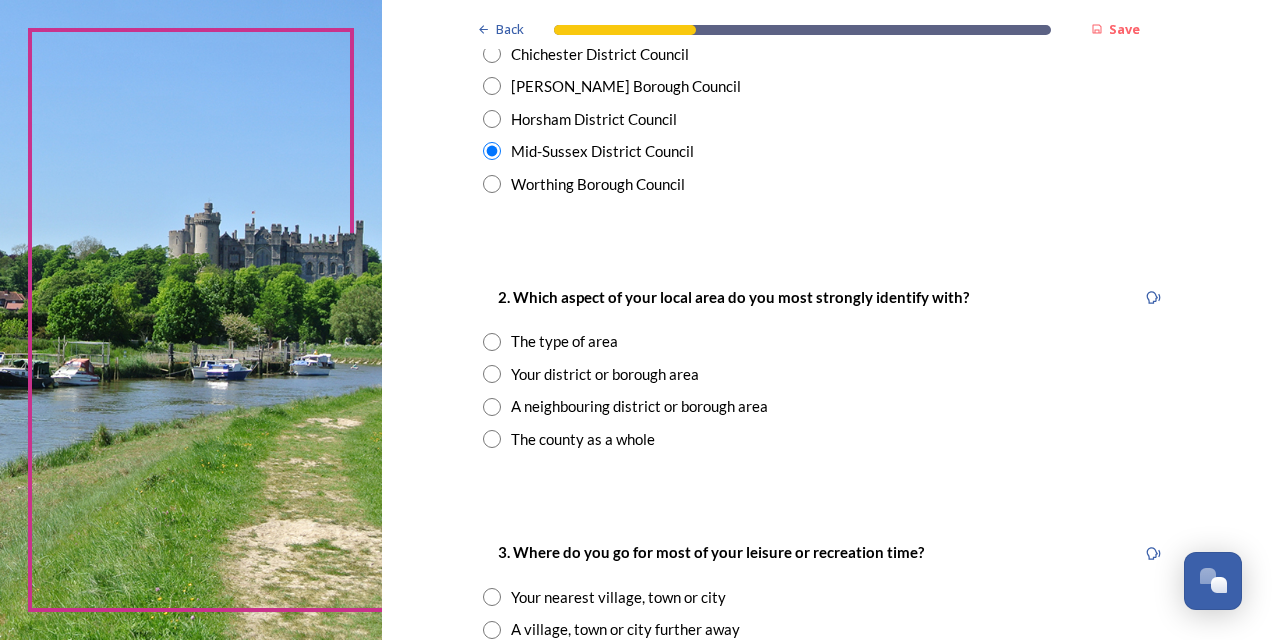 click on "2. Which aspect of your local area do you most strongly identify with? The type of area Your district or borough area A neighbouring district or borough area The county as a whole" at bounding box center (827, 367) 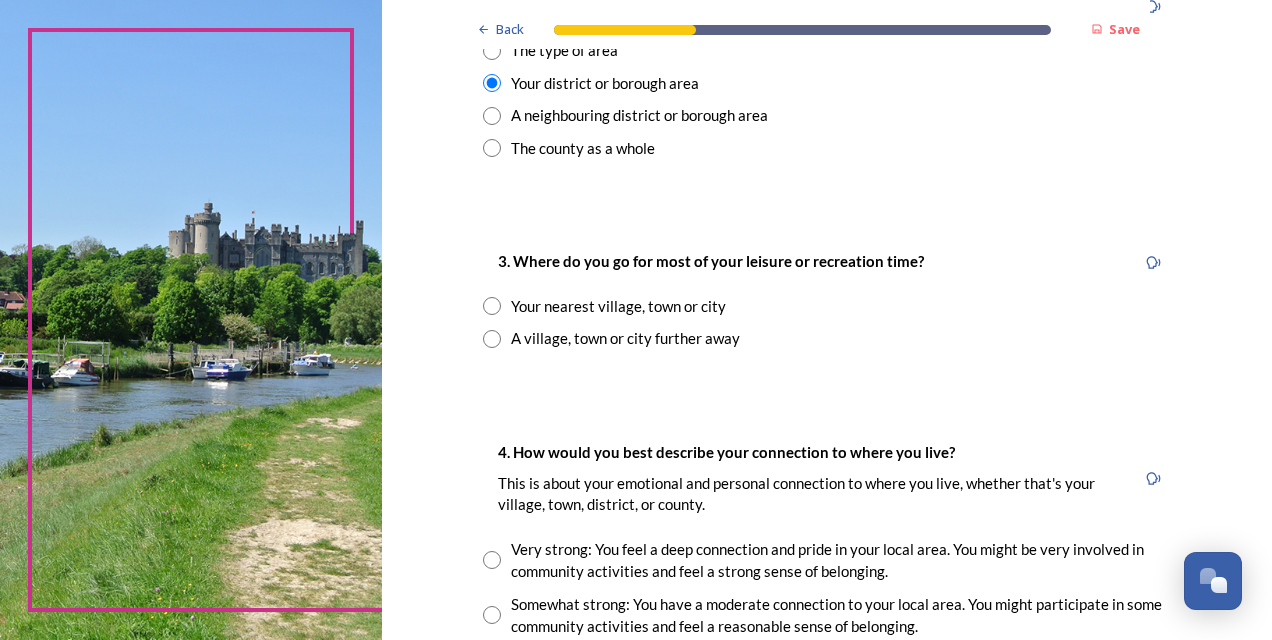 scroll, scrollTop: 926, scrollLeft: 0, axis: vertical 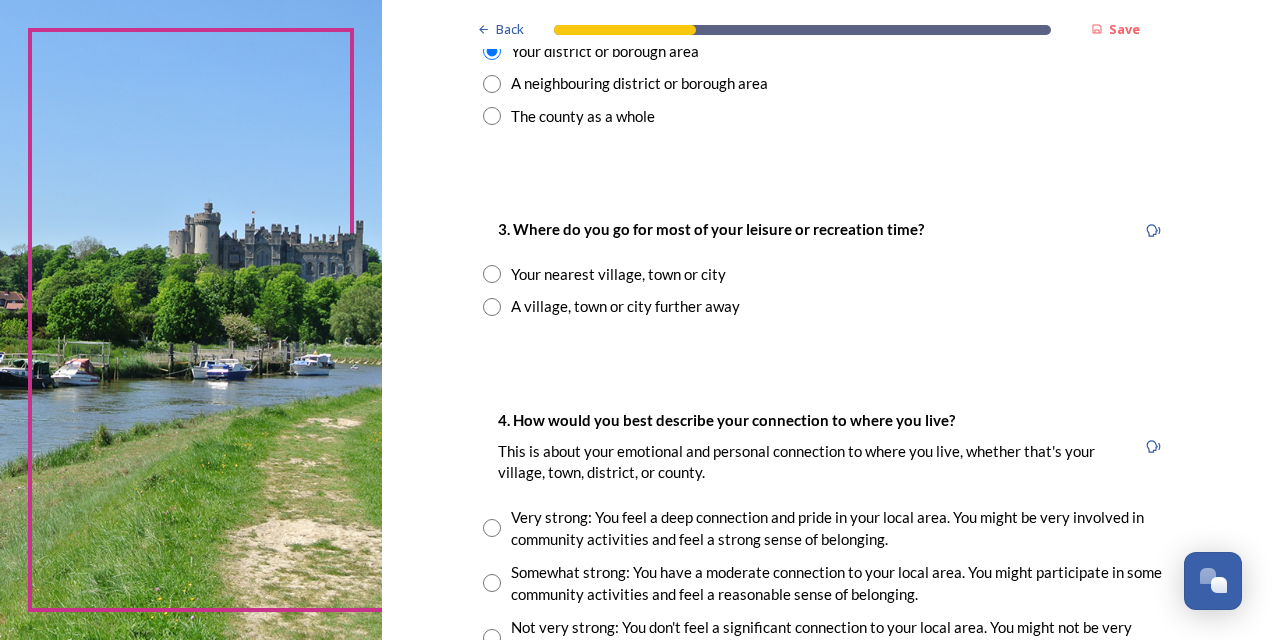 click at bounding box center [492, 274] 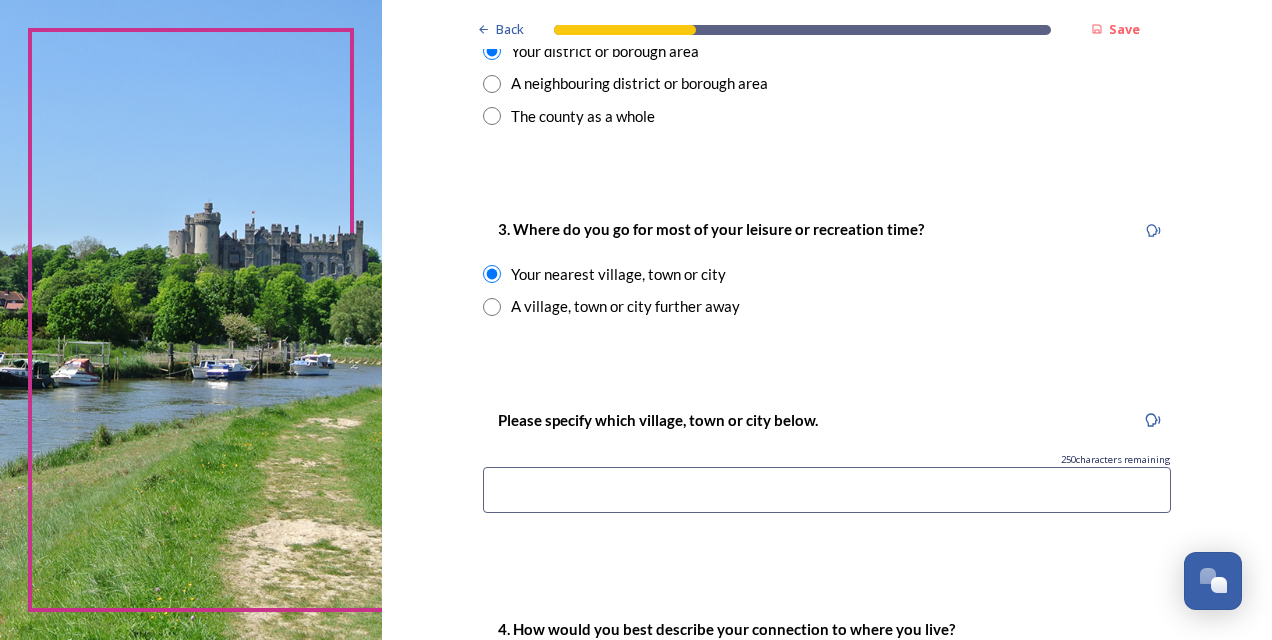 click at bounding box center (827, 490) 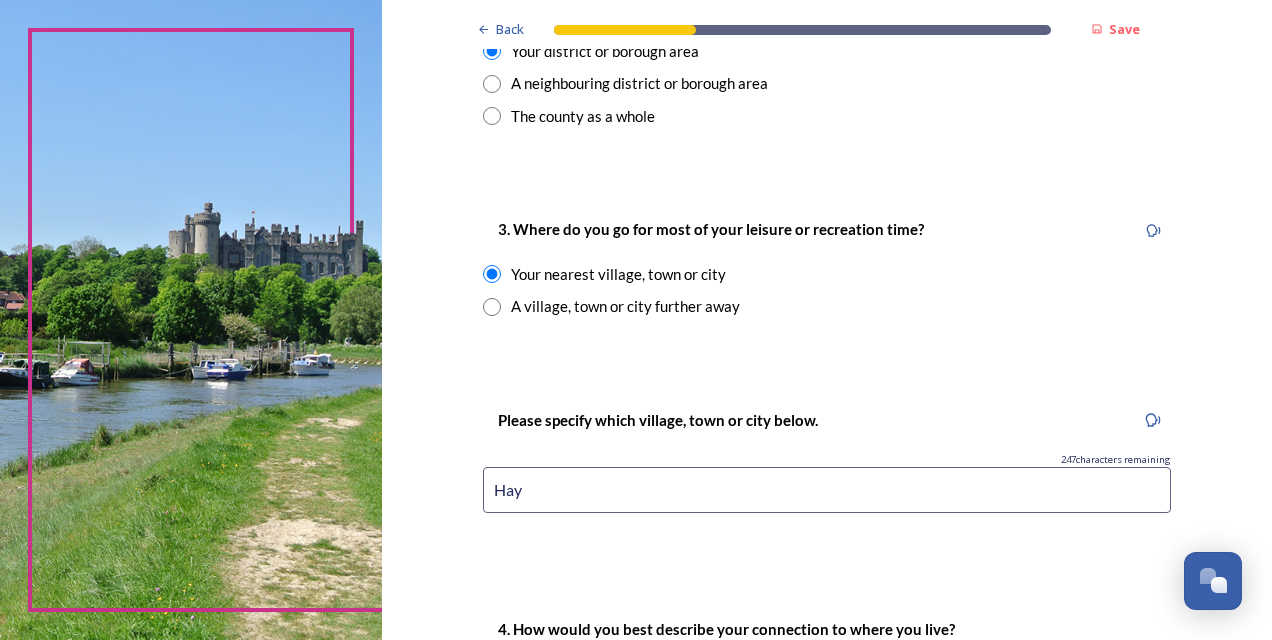type on "Haywards Heath" 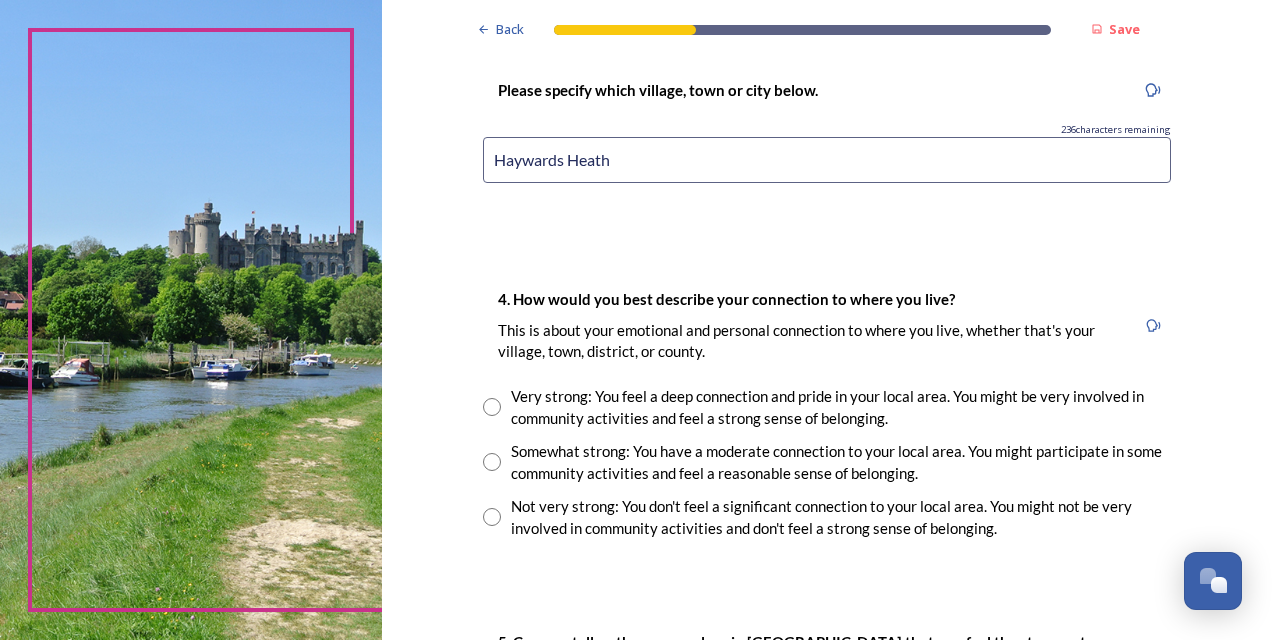 scroll, scrollTop: 1265, scrollLeft: 0, axis: vertical 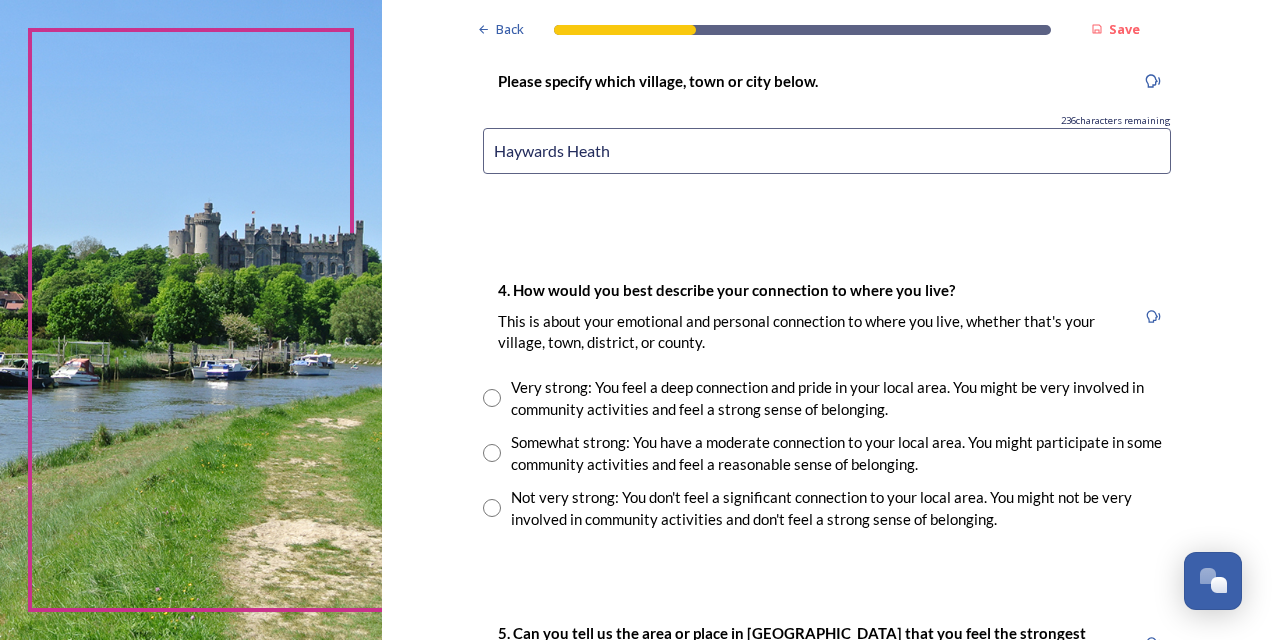 click at bounding box center [492, 453] 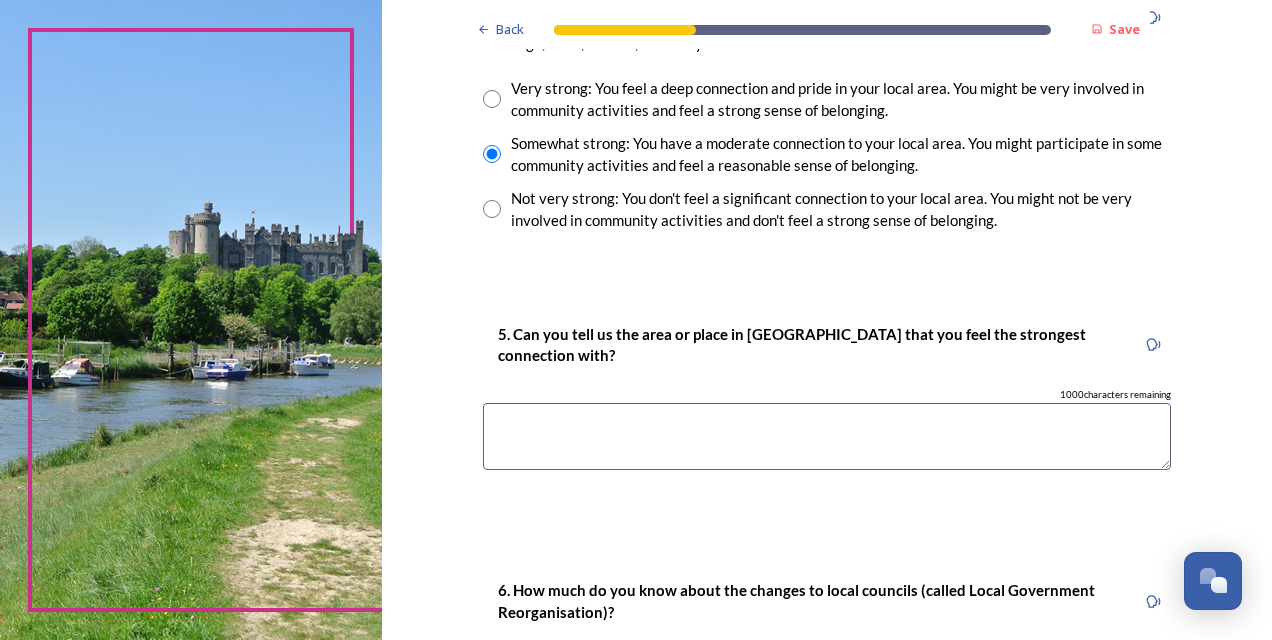 scroll, scrollTop: 1582, scrollLeft: 0, axis: vertical 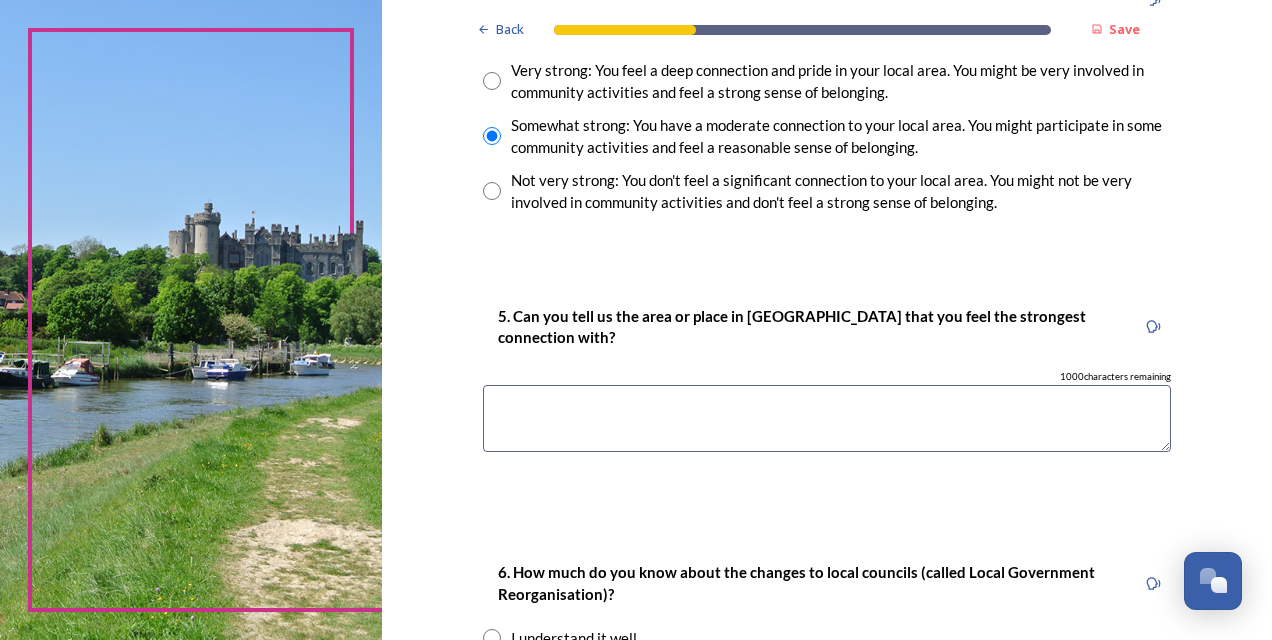 click at bounding box center (827, 418) 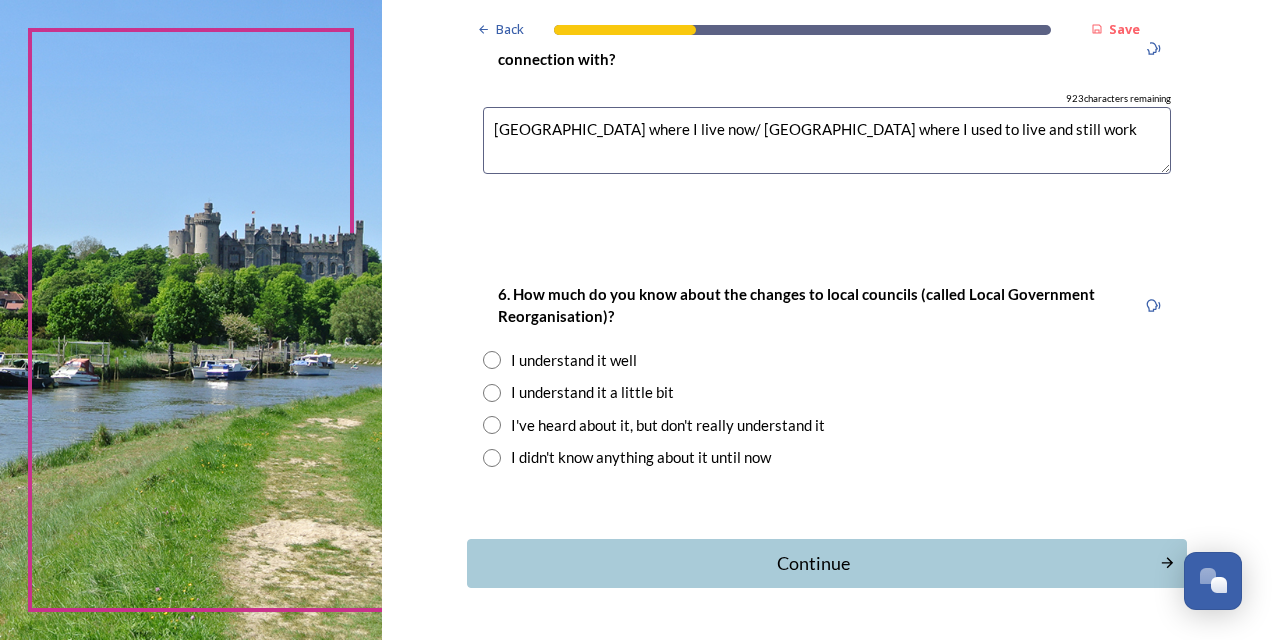 scroll, scrollTop: 1875, scrollLeft: 0, axis: vertical 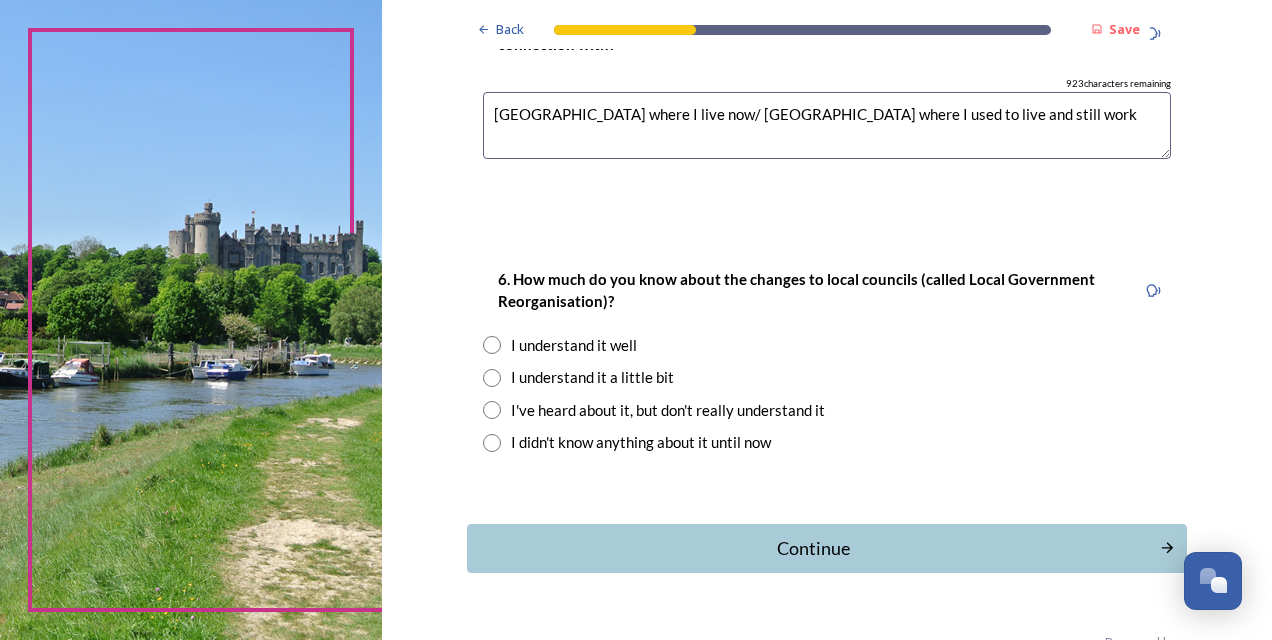 type on "Haywards Heath where I live now/ Crawley where I used to live and still work" 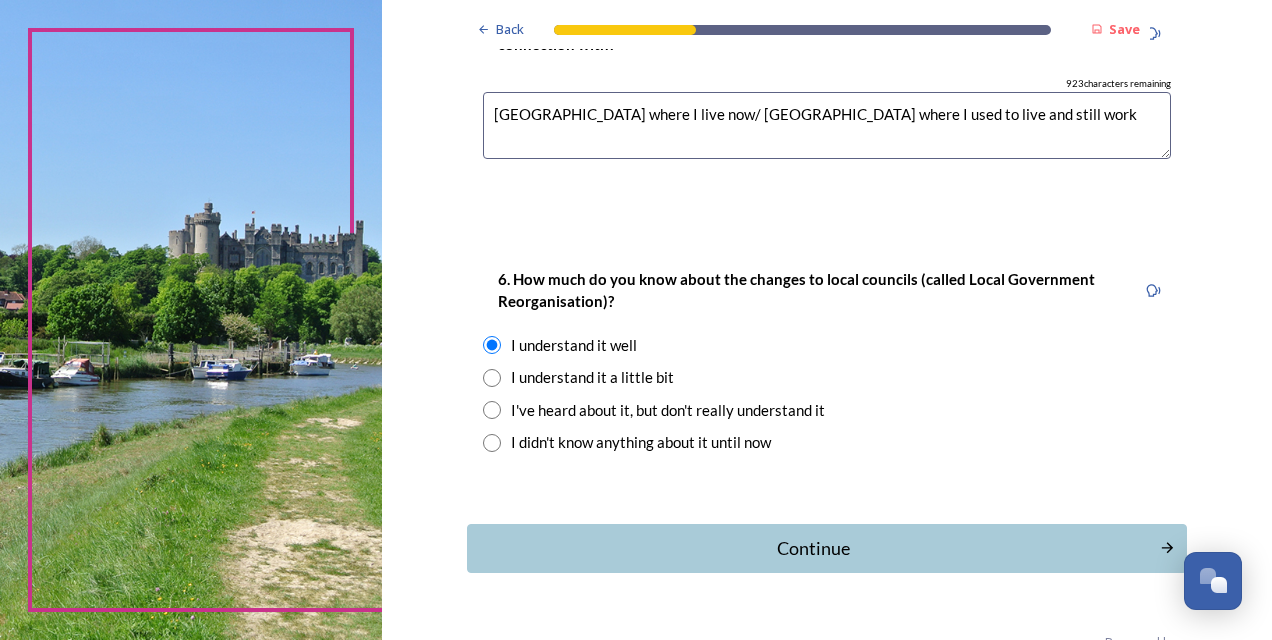 click at bounding box center [492, 378] 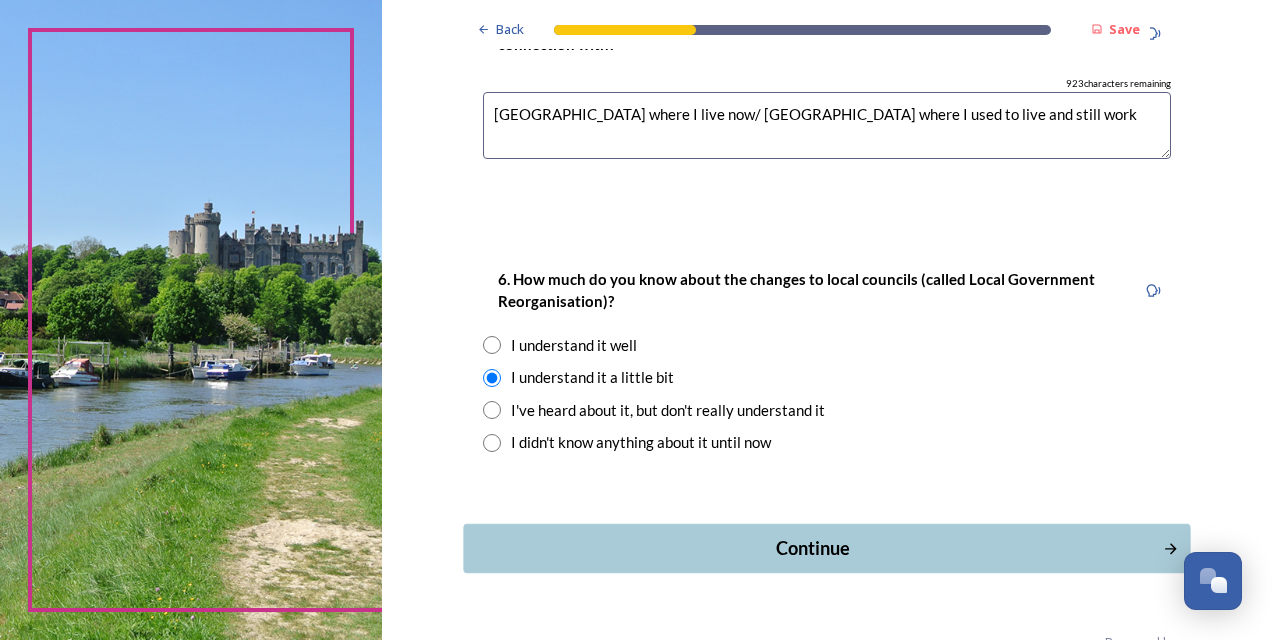 click on "Continue" at bounding box center (813, 548) 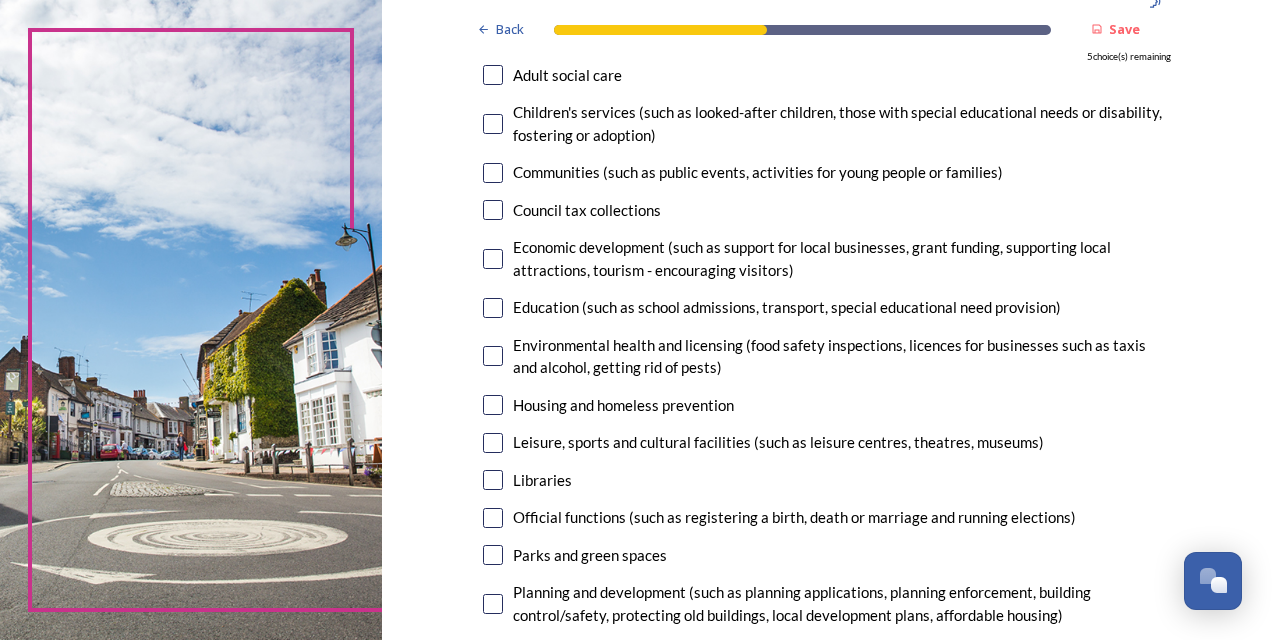 scroll, scrollTop: 236, scrollLeft: 0, axis: vertical 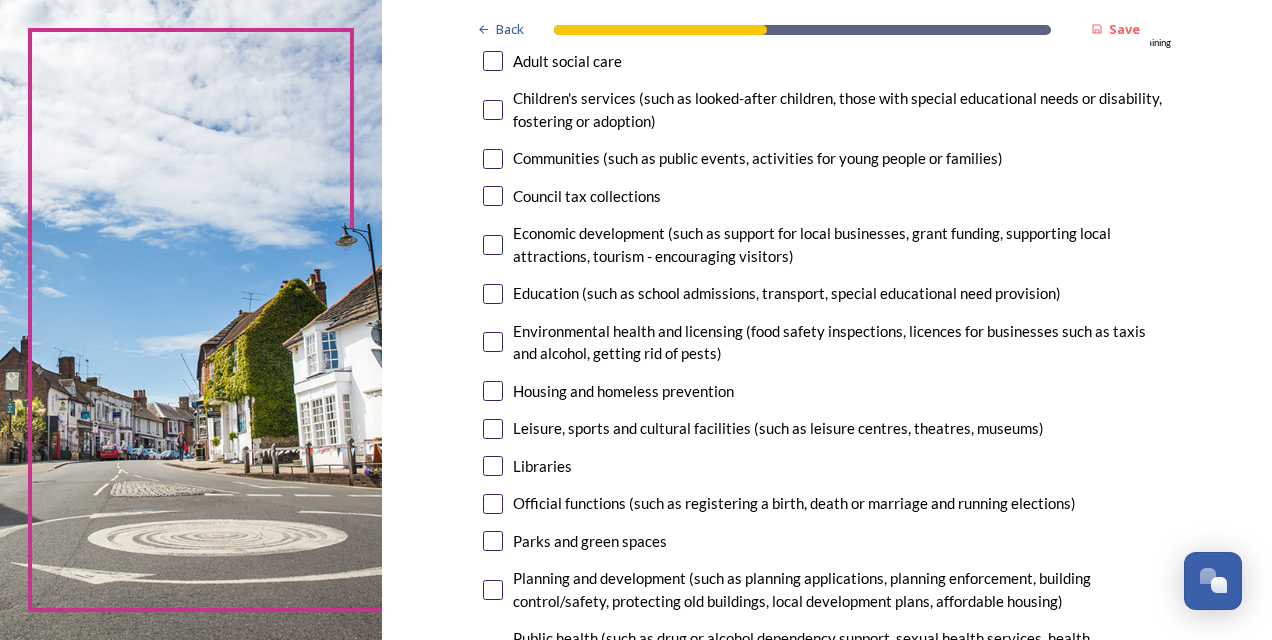 click at bounding box center (493, 294) 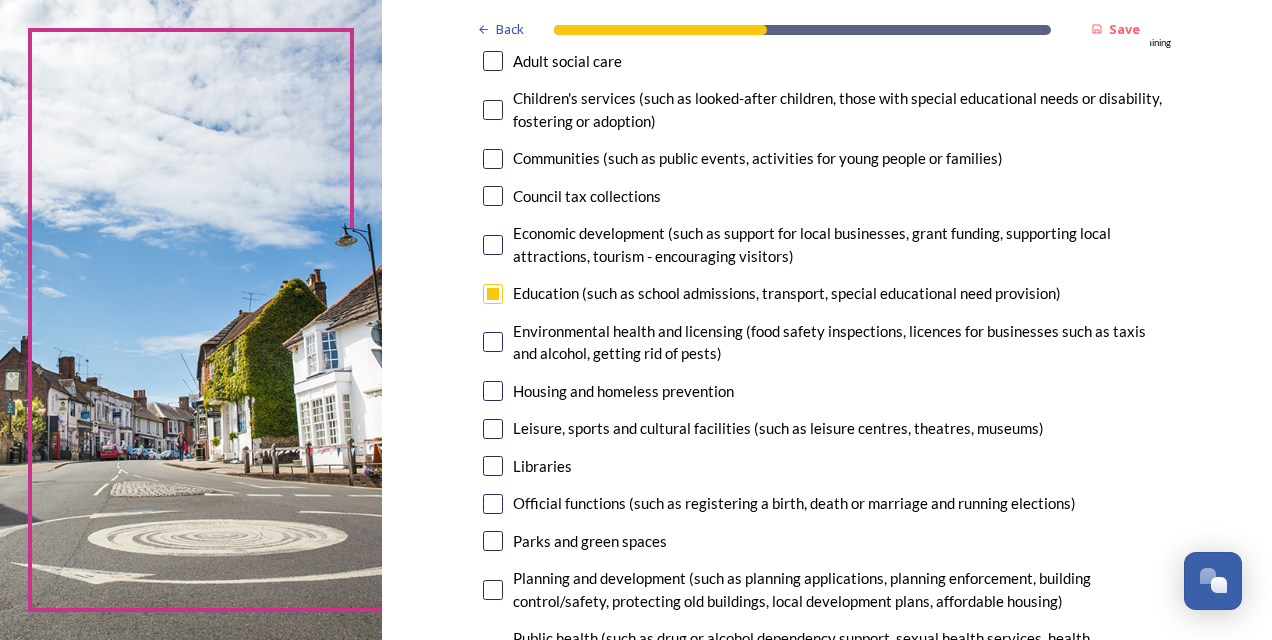 click at bounding box center (493, 391) 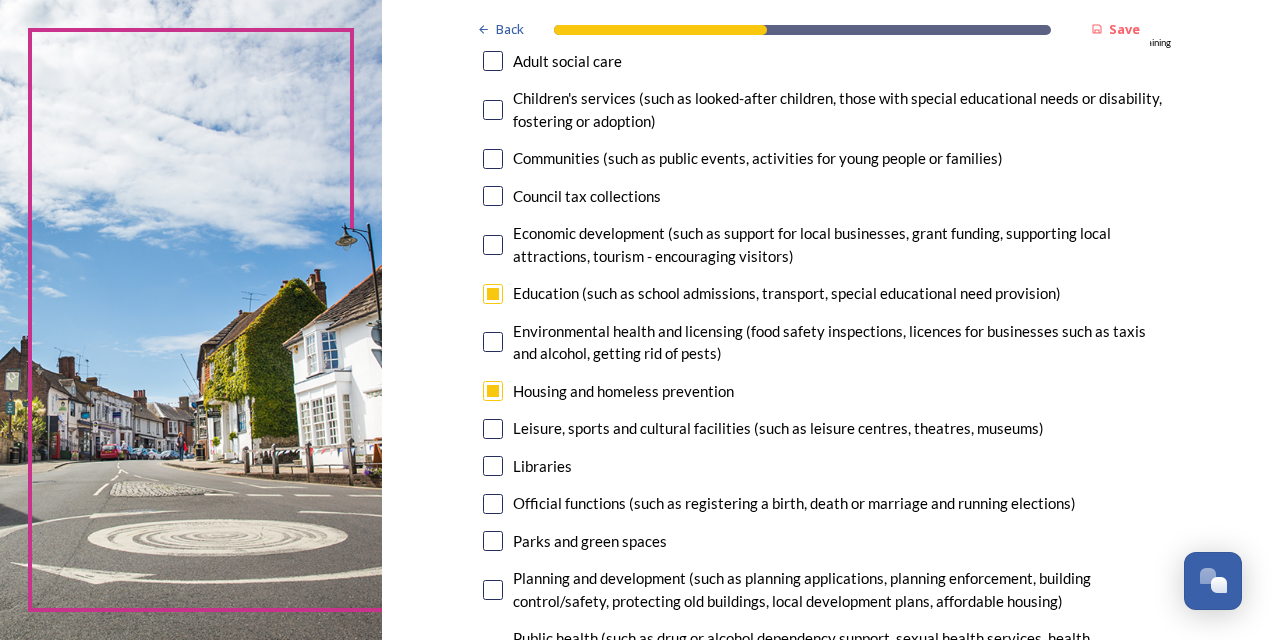 click at bounding box center [493, 466] 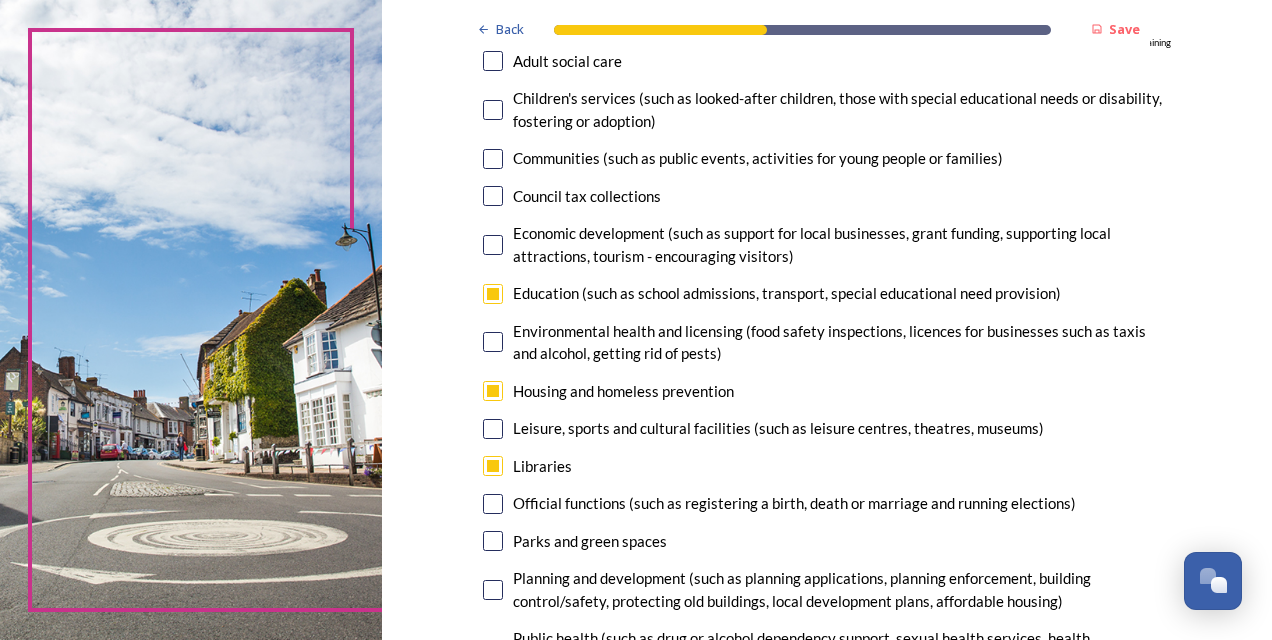 click at bounding box center (493, 504) 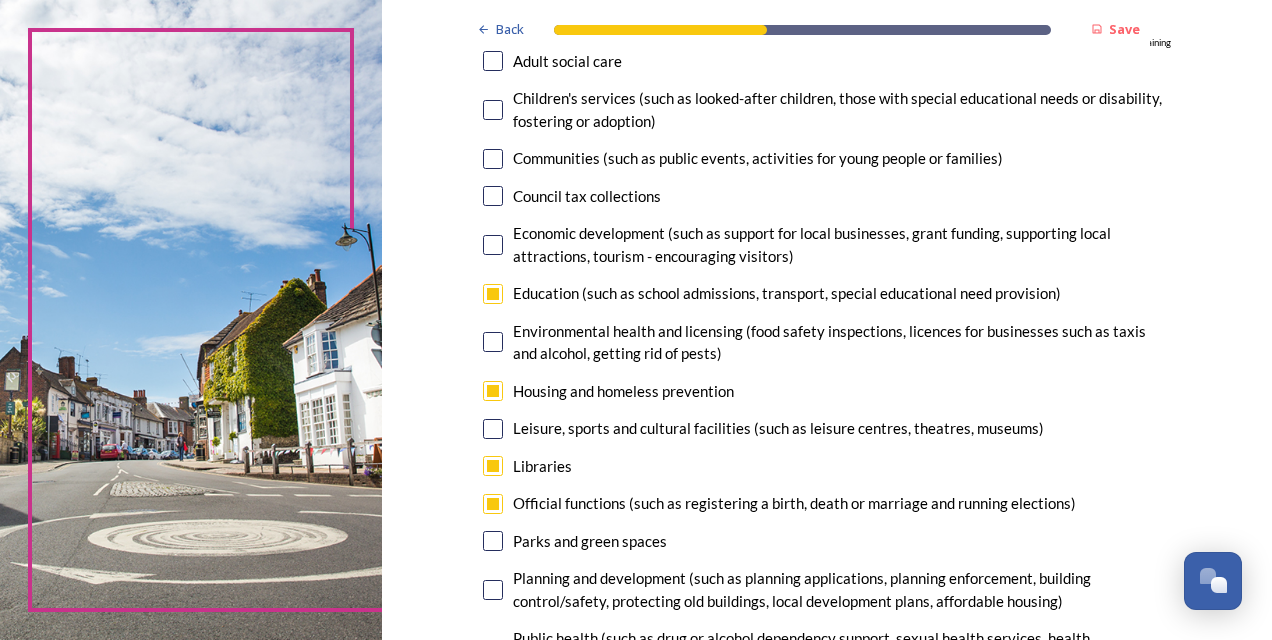 click at bounding box center [493, 541] 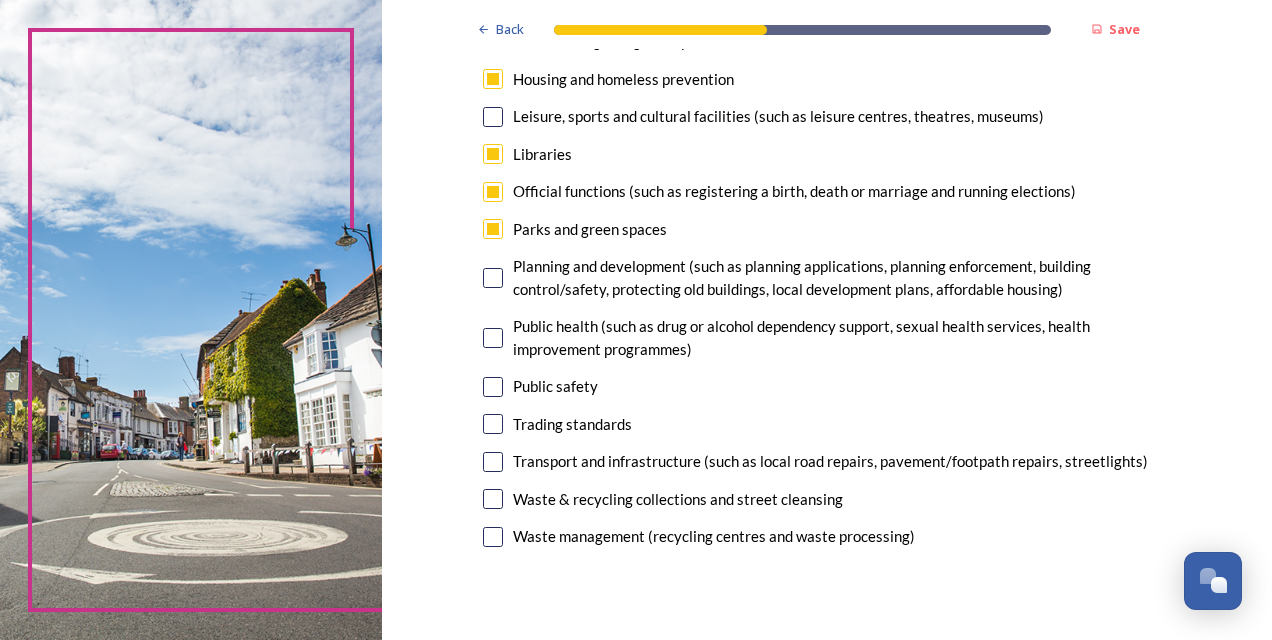 scroll, scrollTop: 546, scrollLeft: 0, axis: vertical 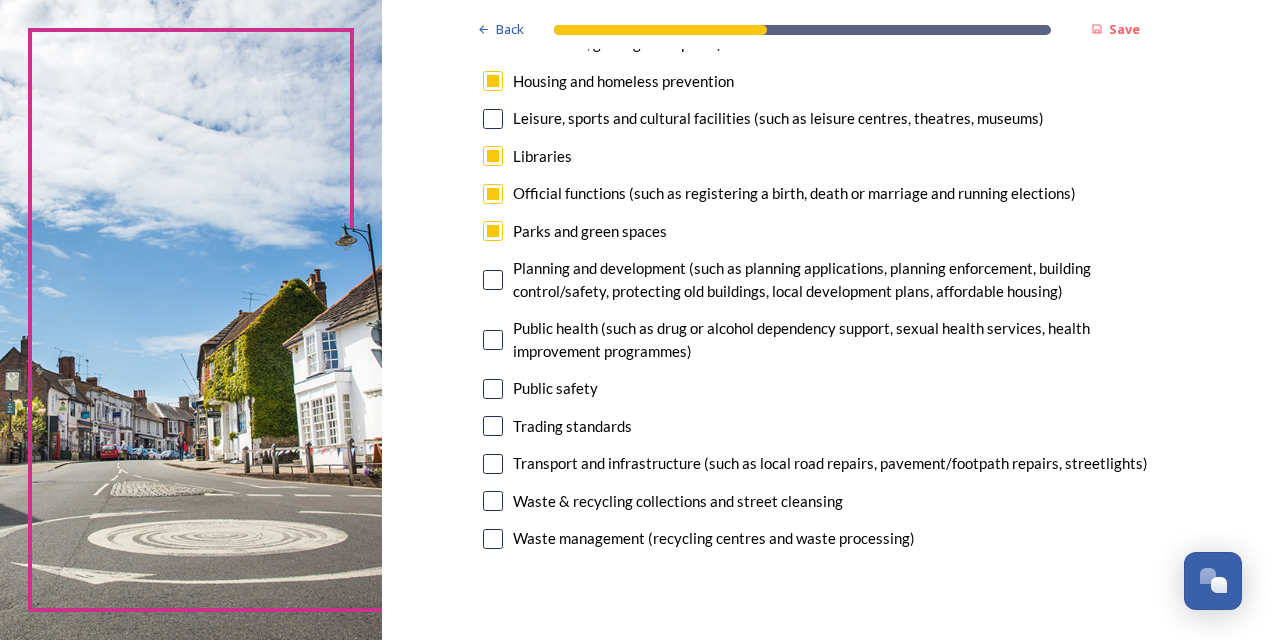 click at bounding box center (493, 194) 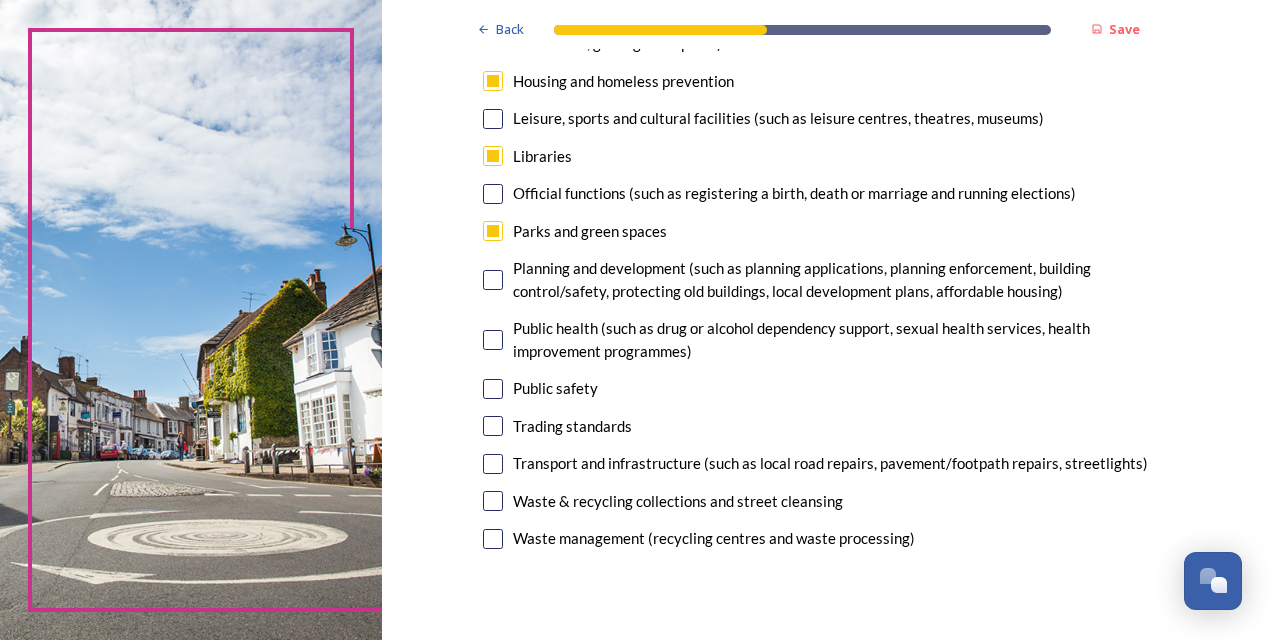 click at bounding box center (493, 501) 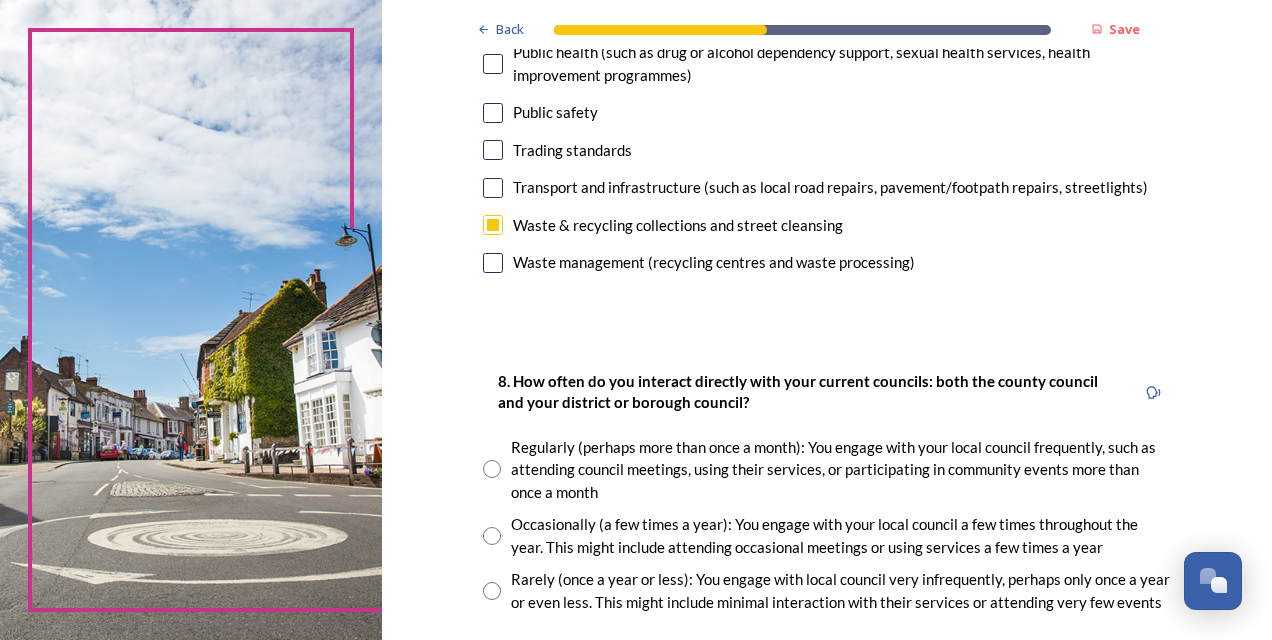 scroll, scrollTop: 893, scrollLeft: 0, axis: vertical 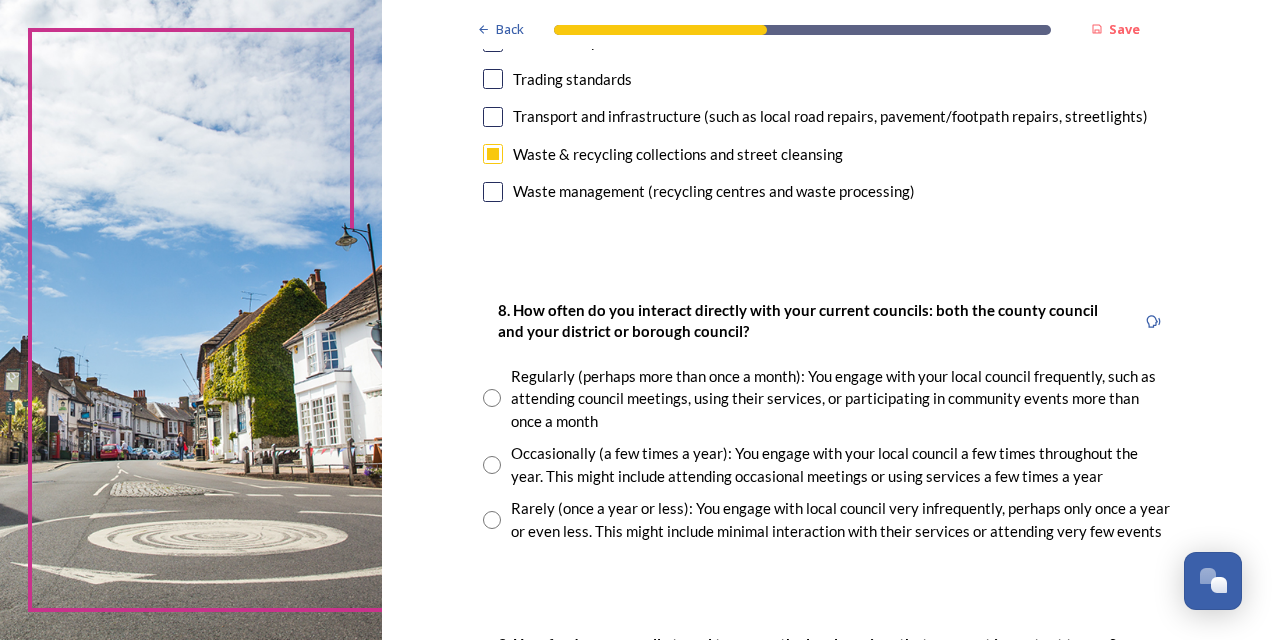 click at bounding box center (493, 154) 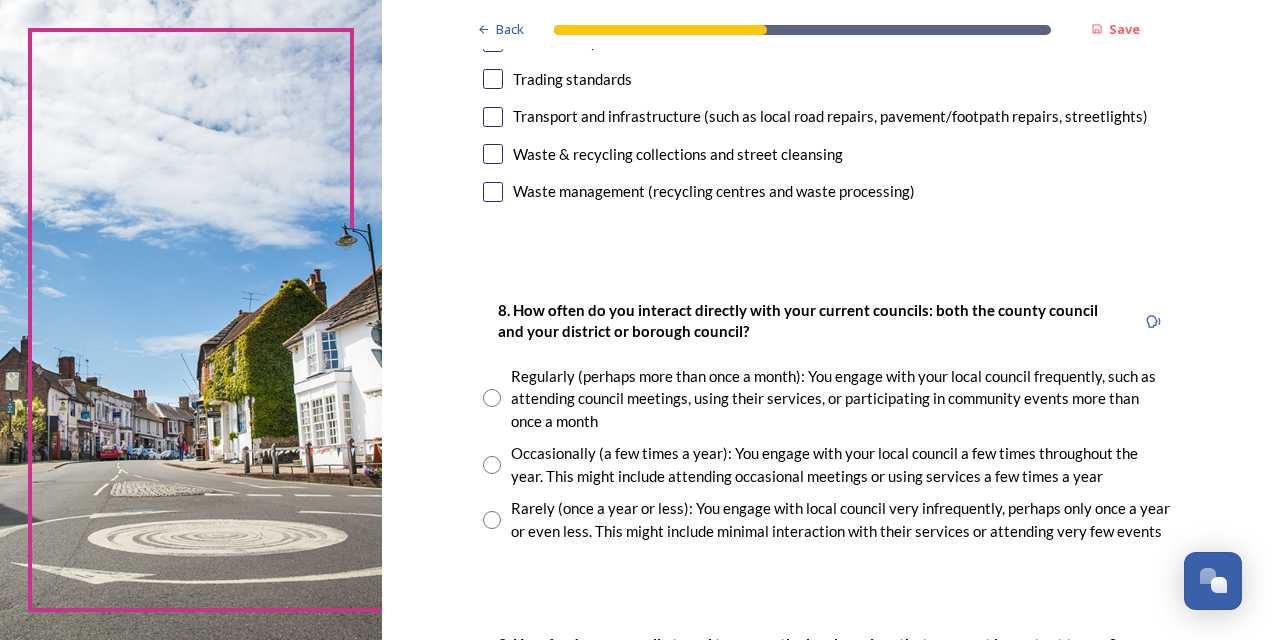 click at bounding box center [493, 117] 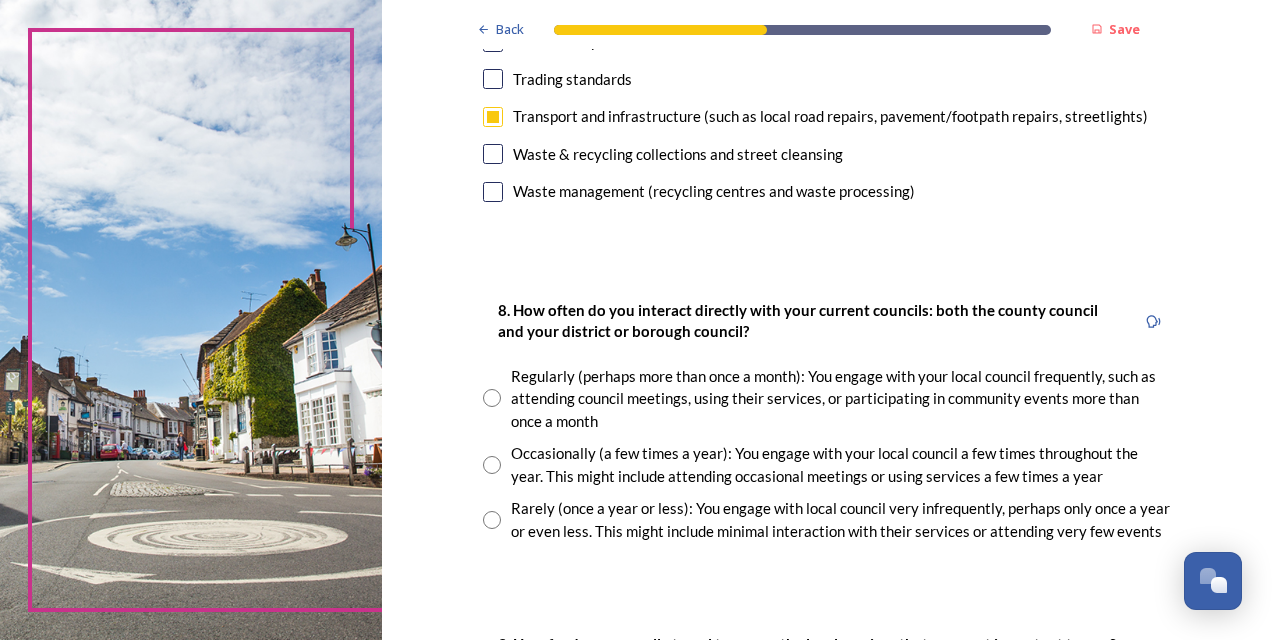 scroll, scrollTop: 1024, scrollLeft: 0, axis: vertical 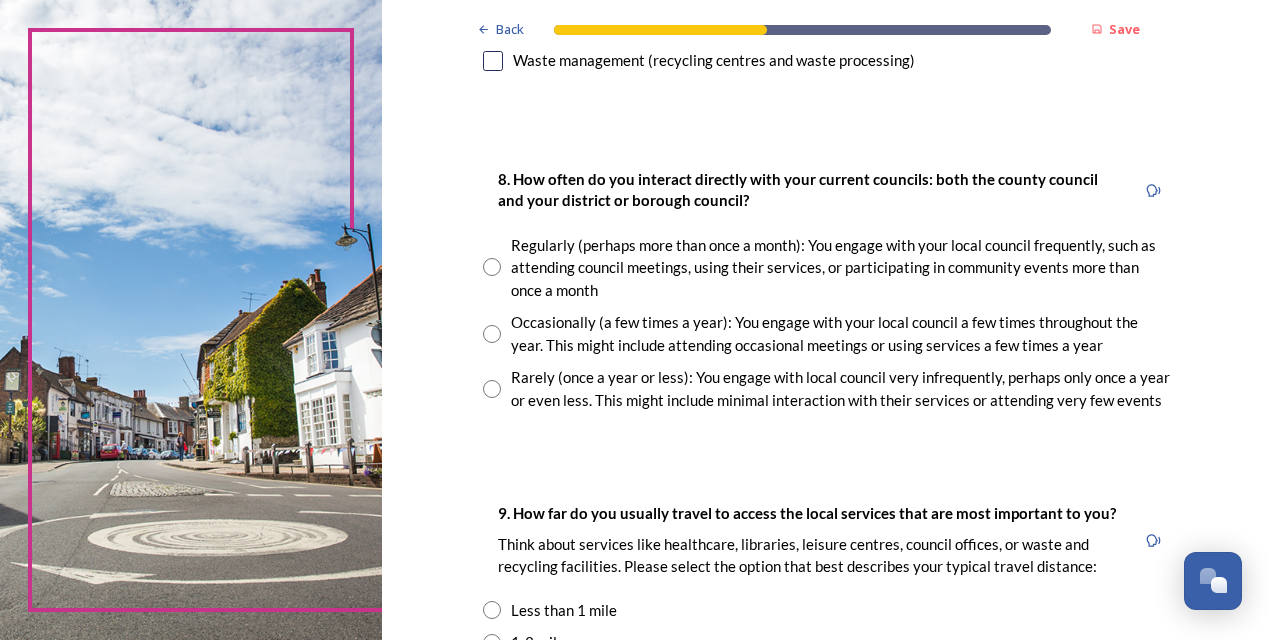 click on "Occasionally (a few times a year): You engage with your local council a few times throughout the year. This might include attending occasional meetings or using services a few times a year" at bounding box center [827, 333] 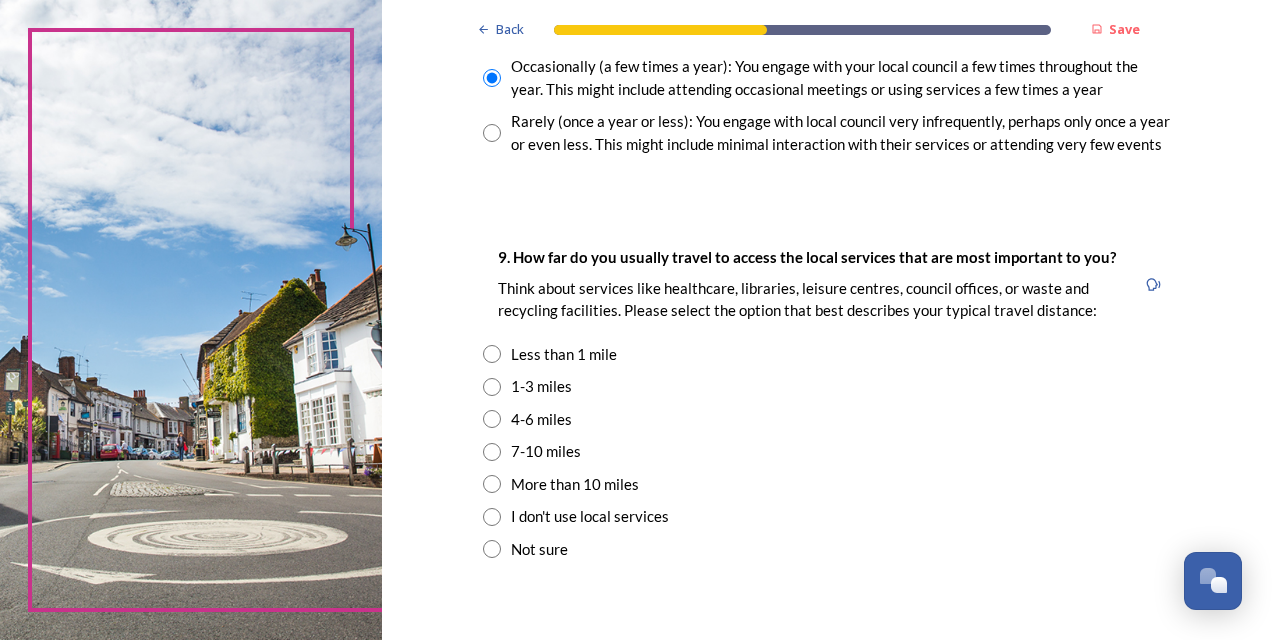 scroll, scrollTop: 1291, scrollLeft: 0, axis: vertical 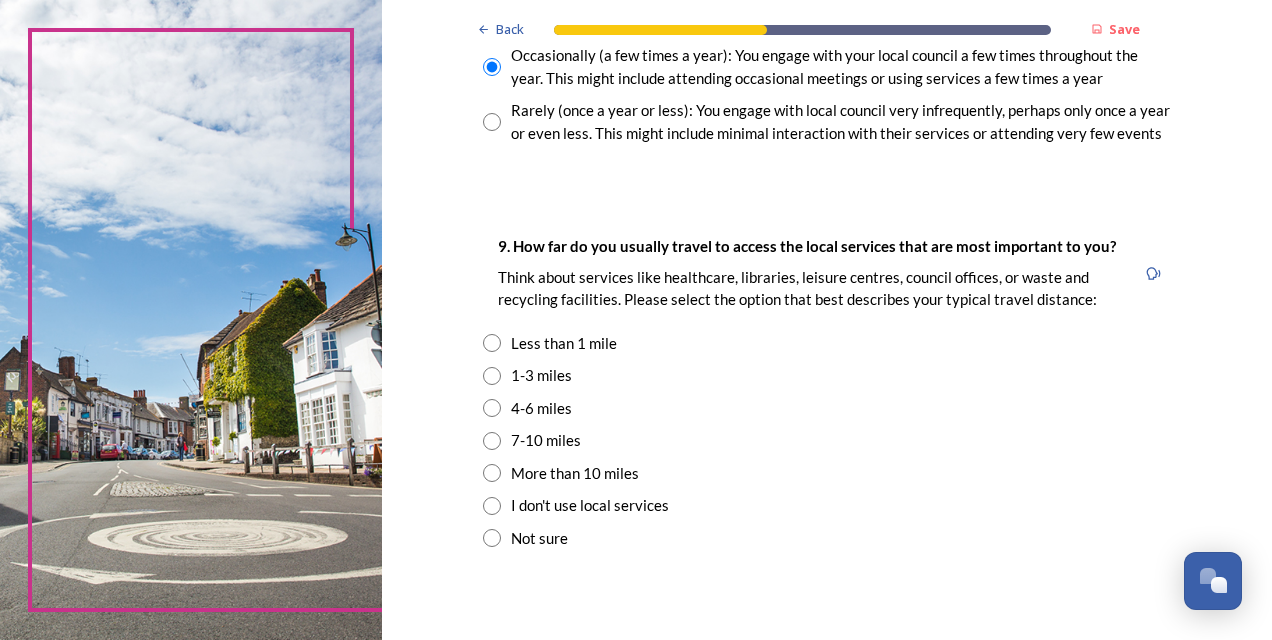 click at bounding box center [492, 343] 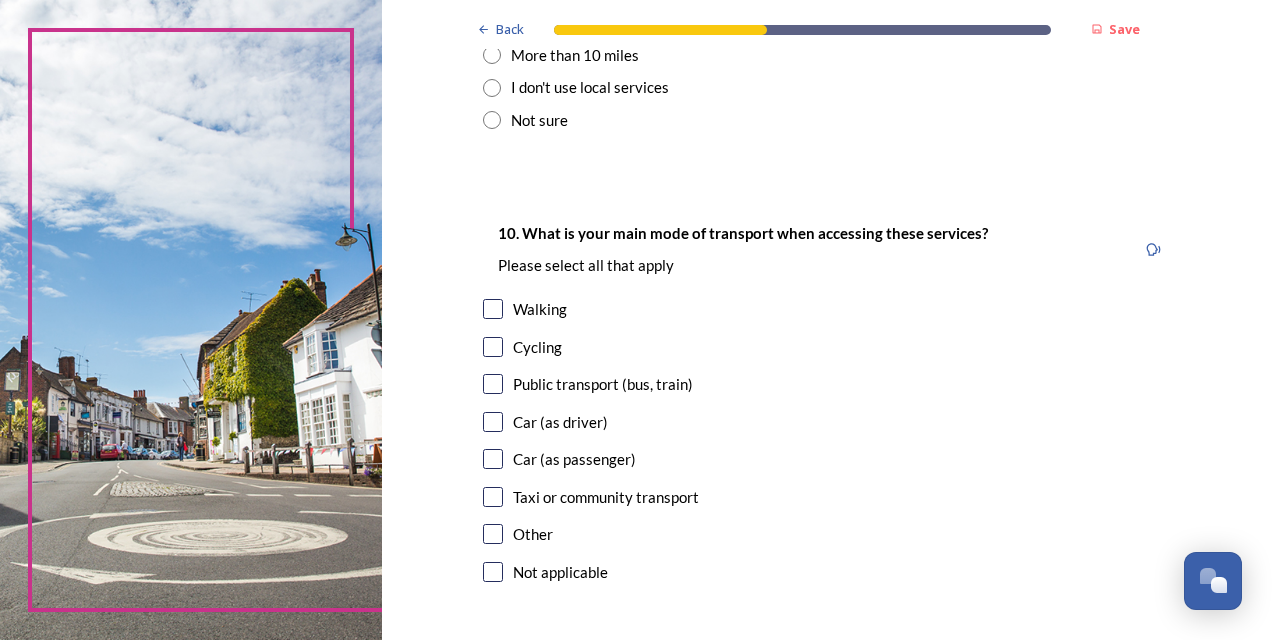 scroll, scrollTop: 1738, scrollLeft: 0, axis: vertical 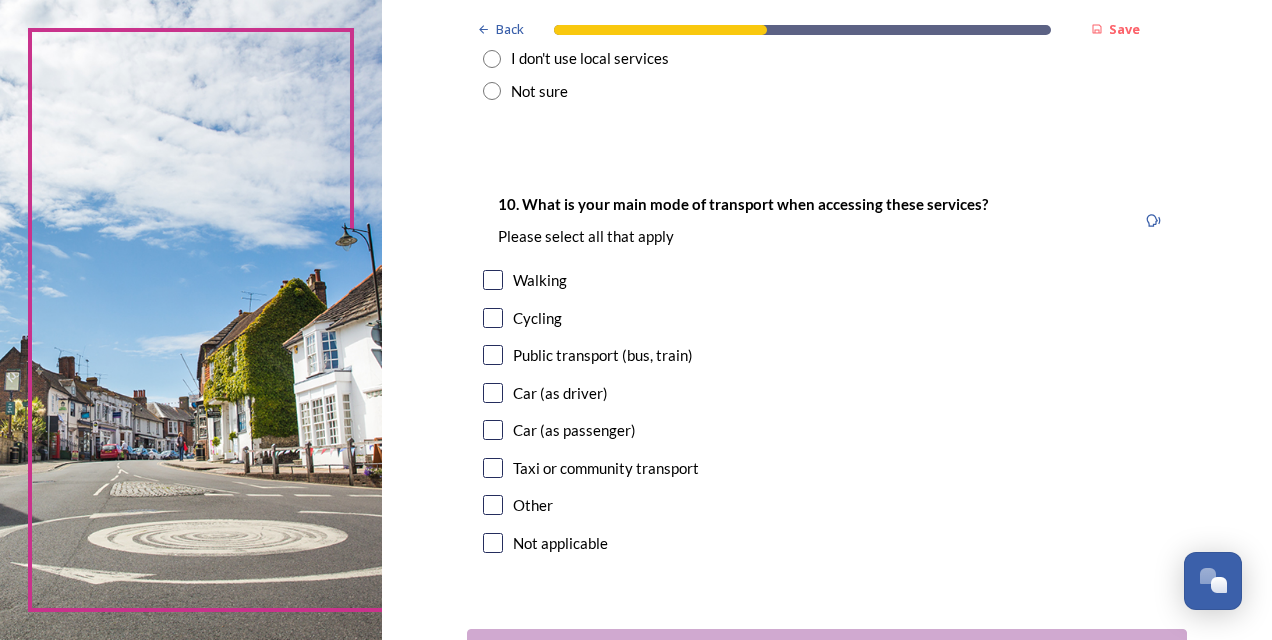 click at bounding box center (493, 280) 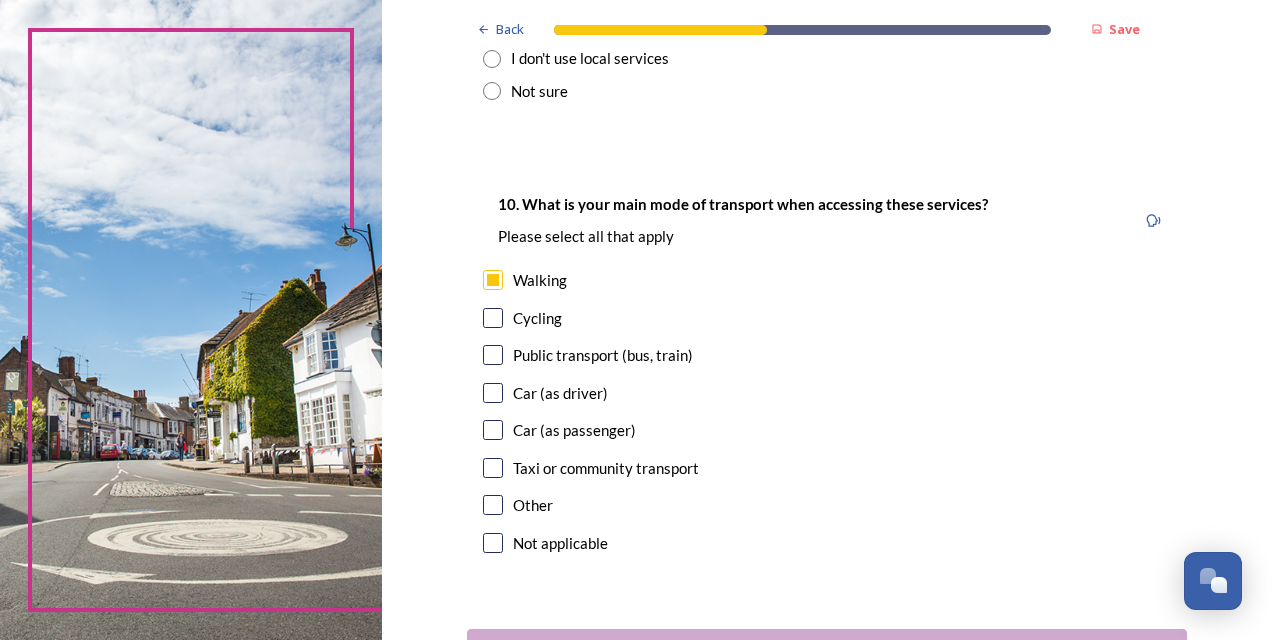 click at bounding box center [493, 393] 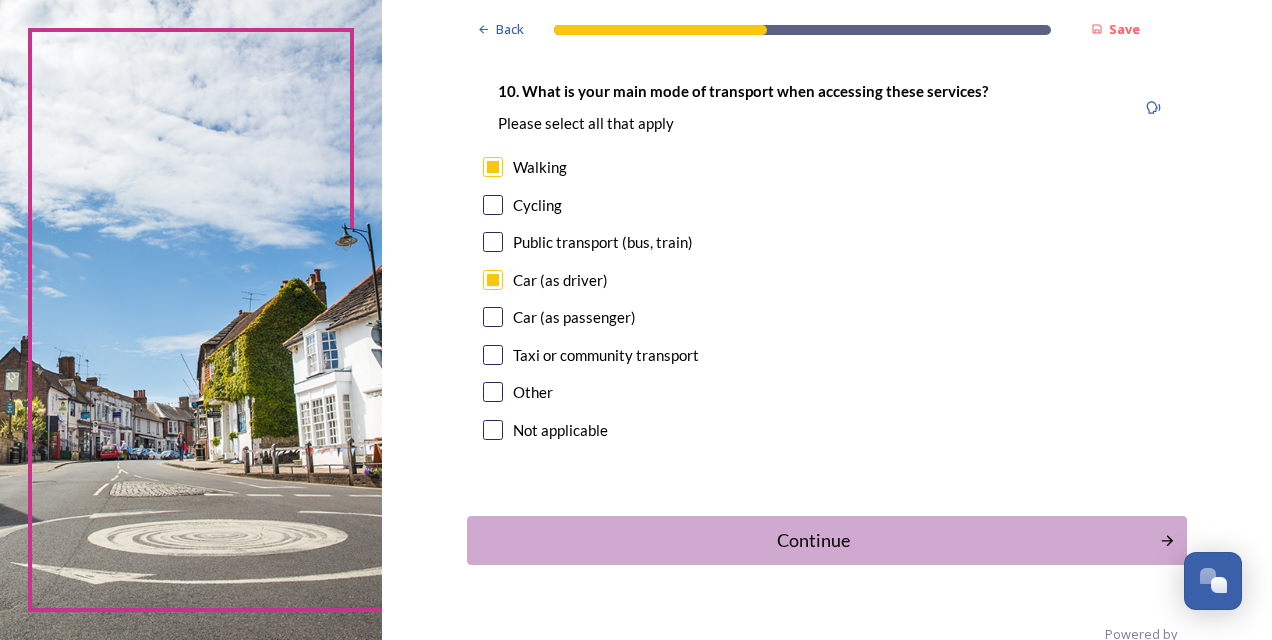 scroll, scrollTop: 1891, scrollLeft: 0, axis: vertical 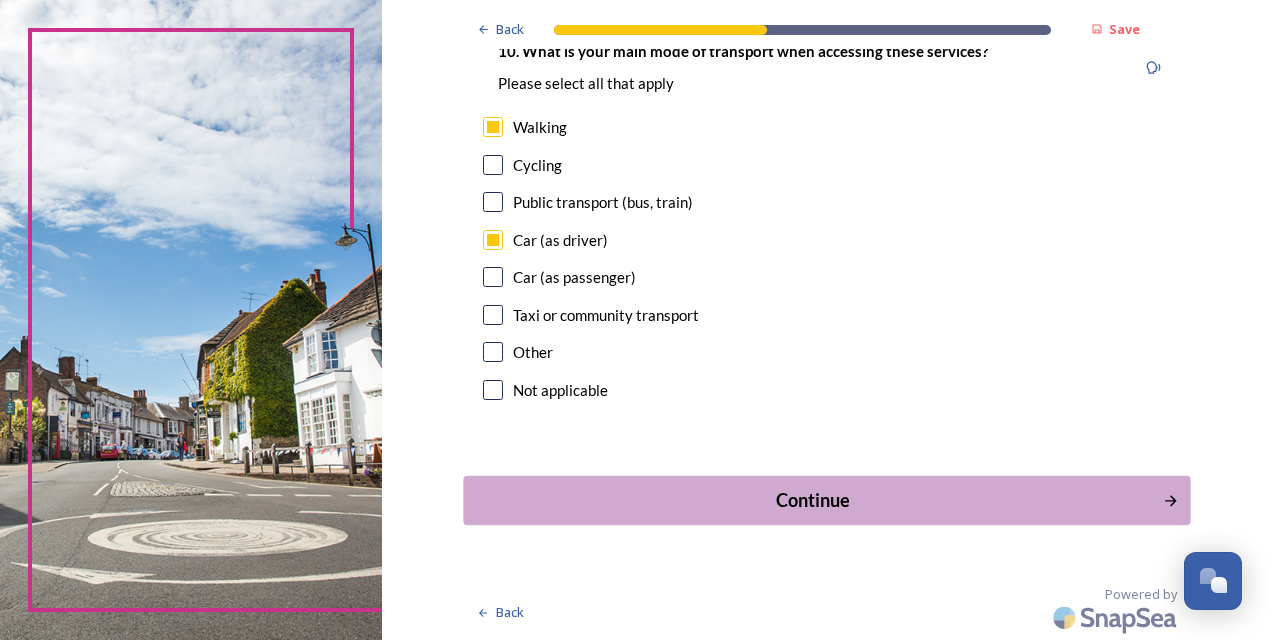 click on "Continue" at bounding box center [813, 500] 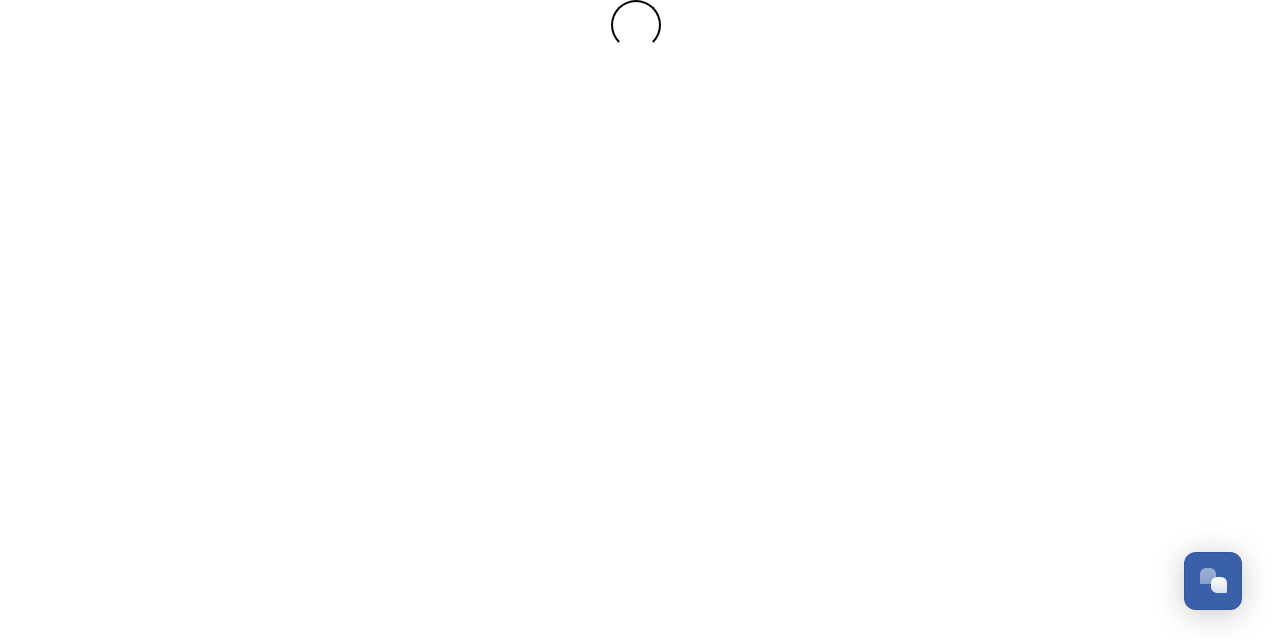 scroll, scrollTop: 0, scrollLeft: 0, axis: both 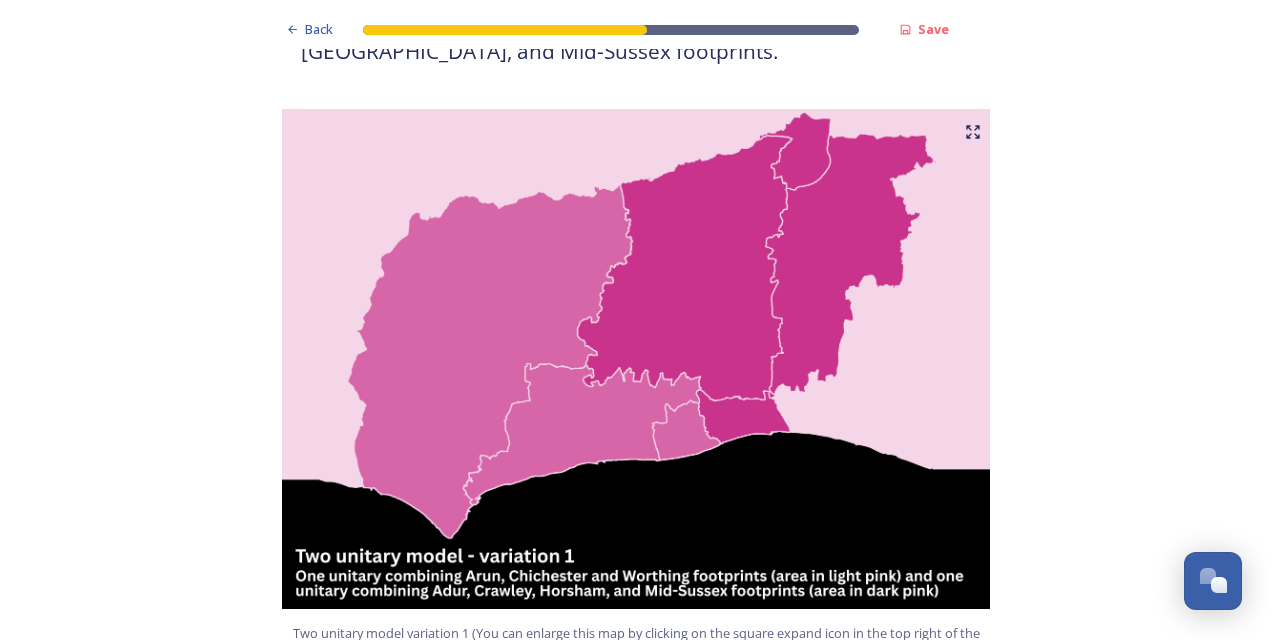 click 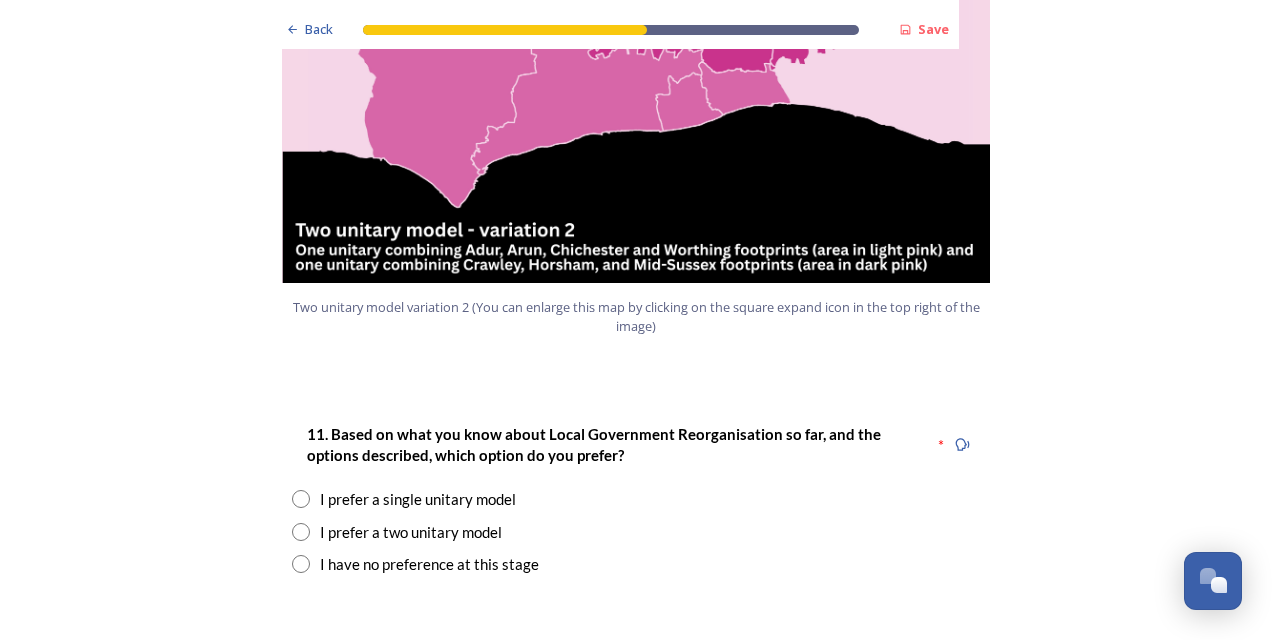 scroll, scrollTop: 2383, scrollLeft: 0, axis: vertical 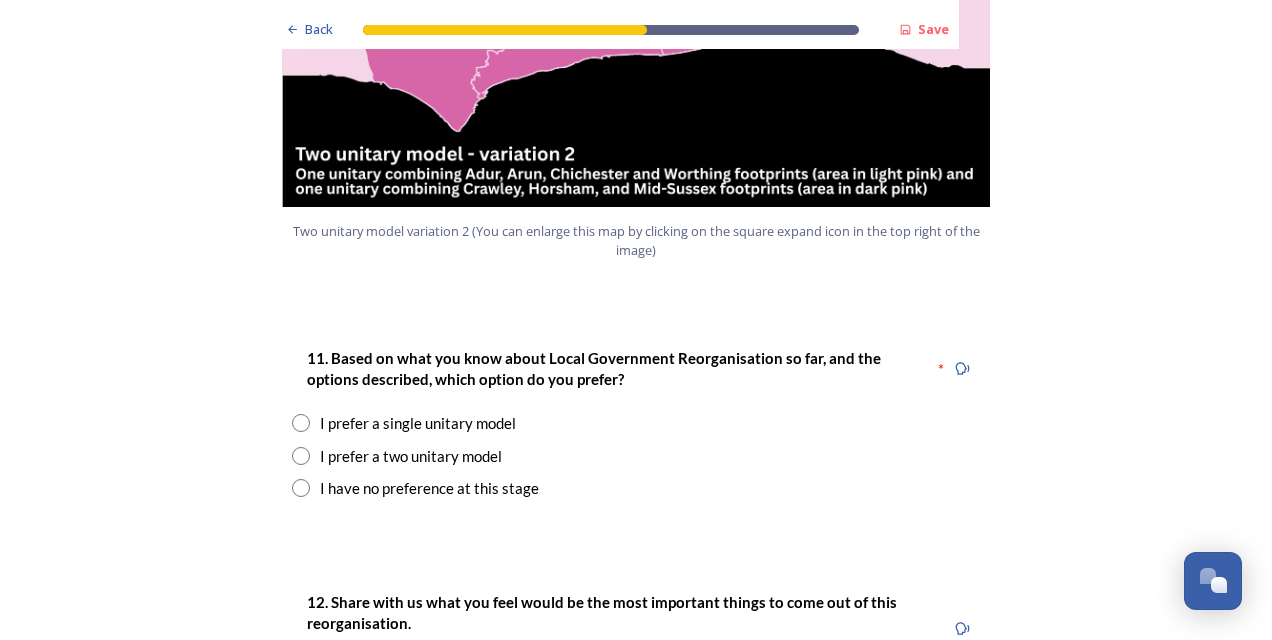 click at bounding box center [301, 456] 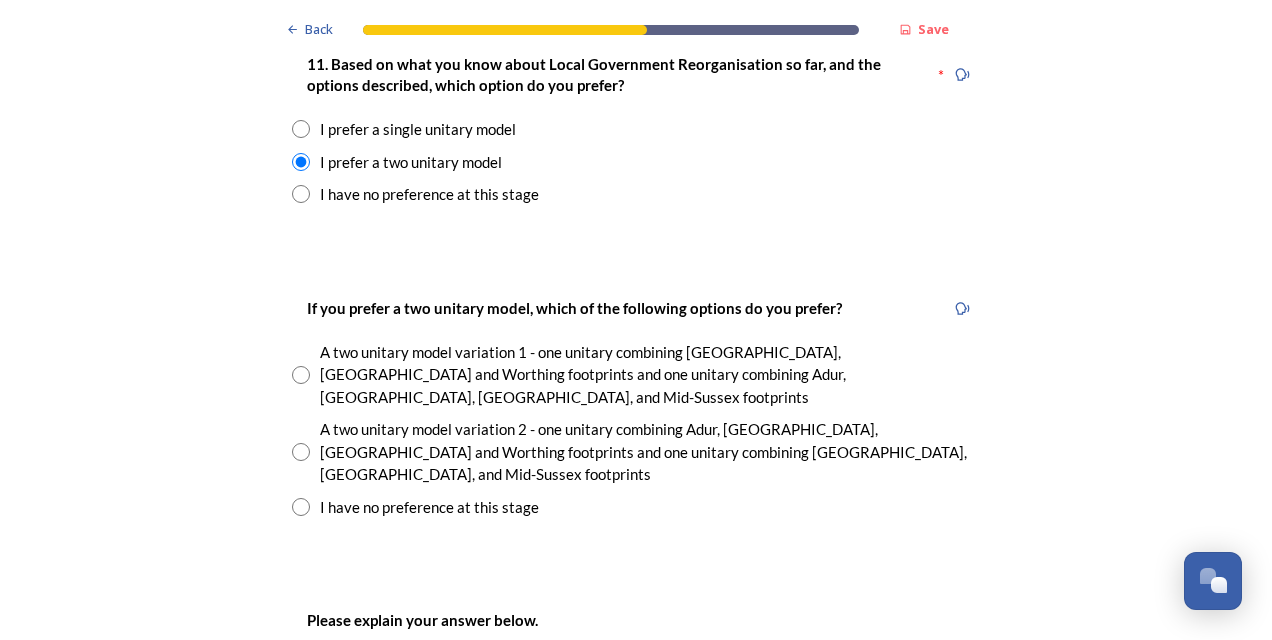 scroll, scrollTop: 2793, scrollLeft: 0, axis: vertical 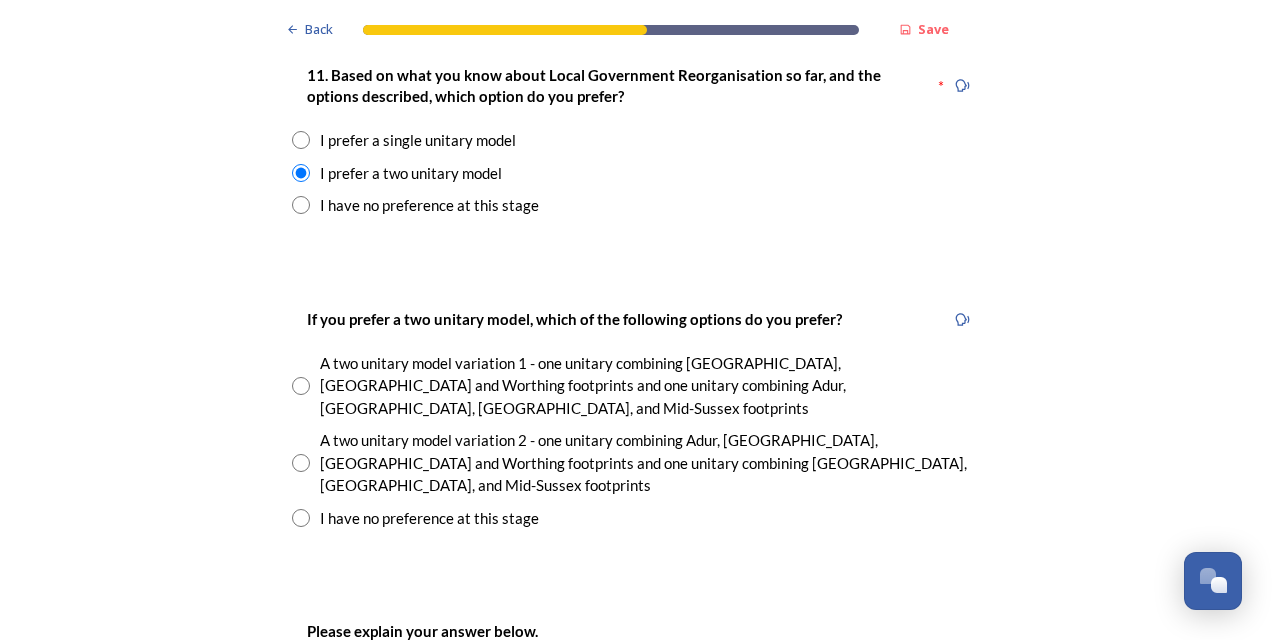 click on "A two unitary model variation 2 - one unitary combining Adur, Arun, Chichester and Worthing footprints and one unitary combining Crawley, Horsham, and Mid-Sussex footprints" at bounding box center [636, 463] 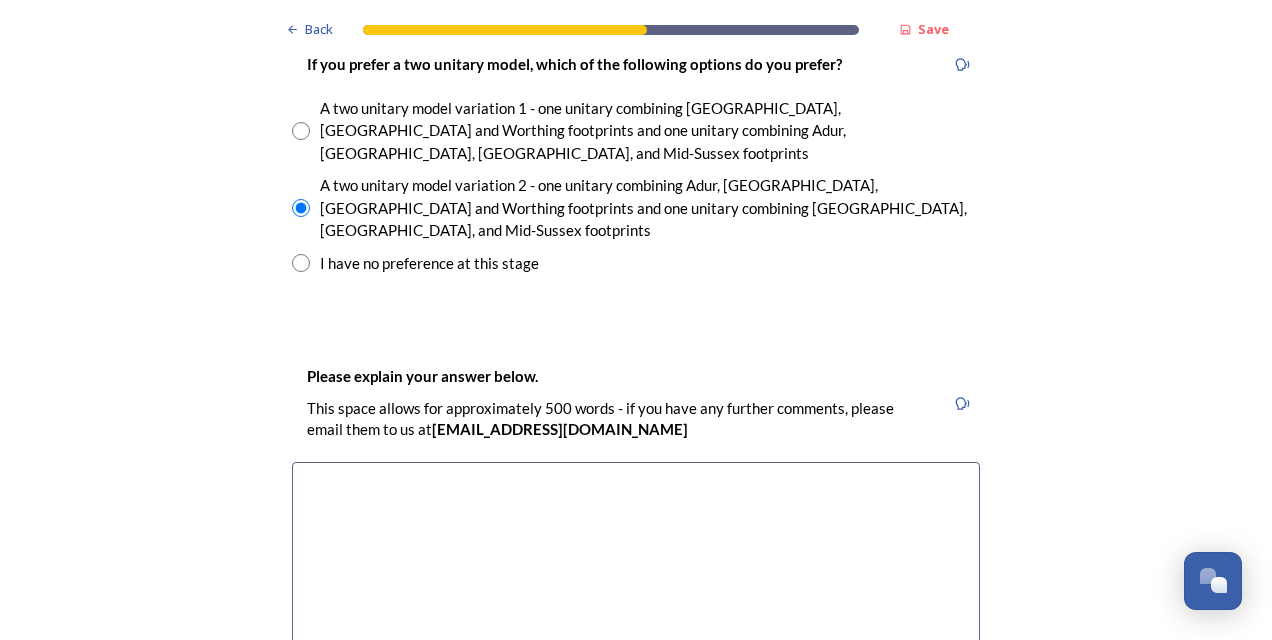 scroll, scrollTop: 3006, scrollLeft: 0, axis: vertical 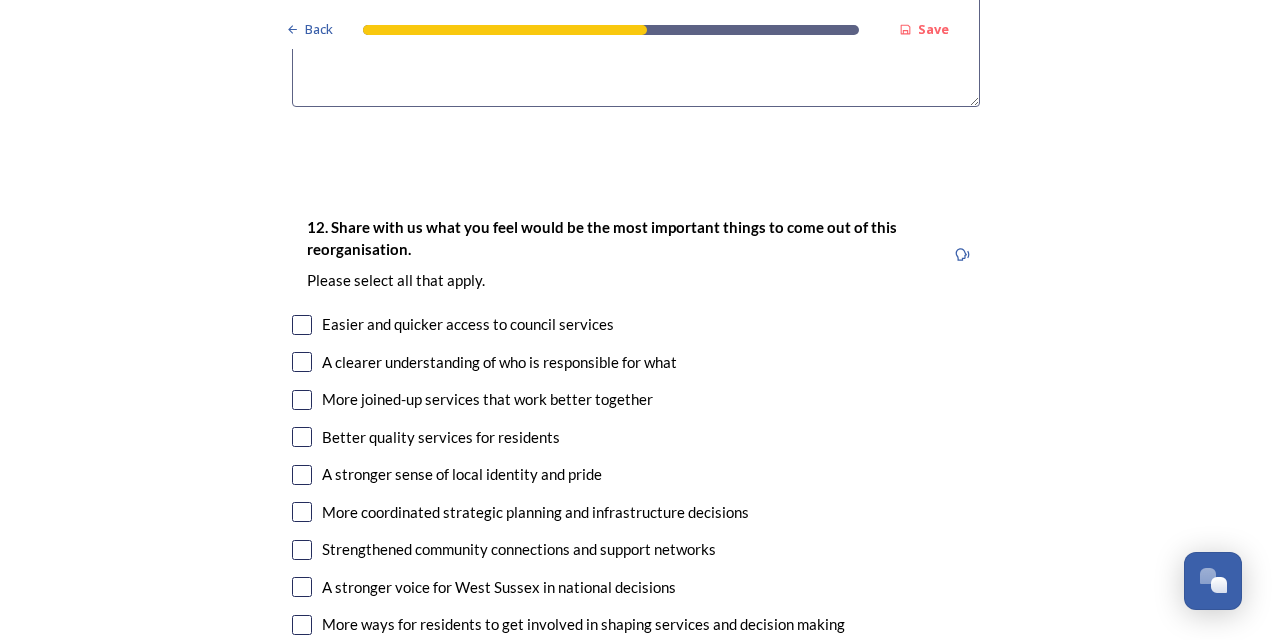 click at bounding box center (302, 362) 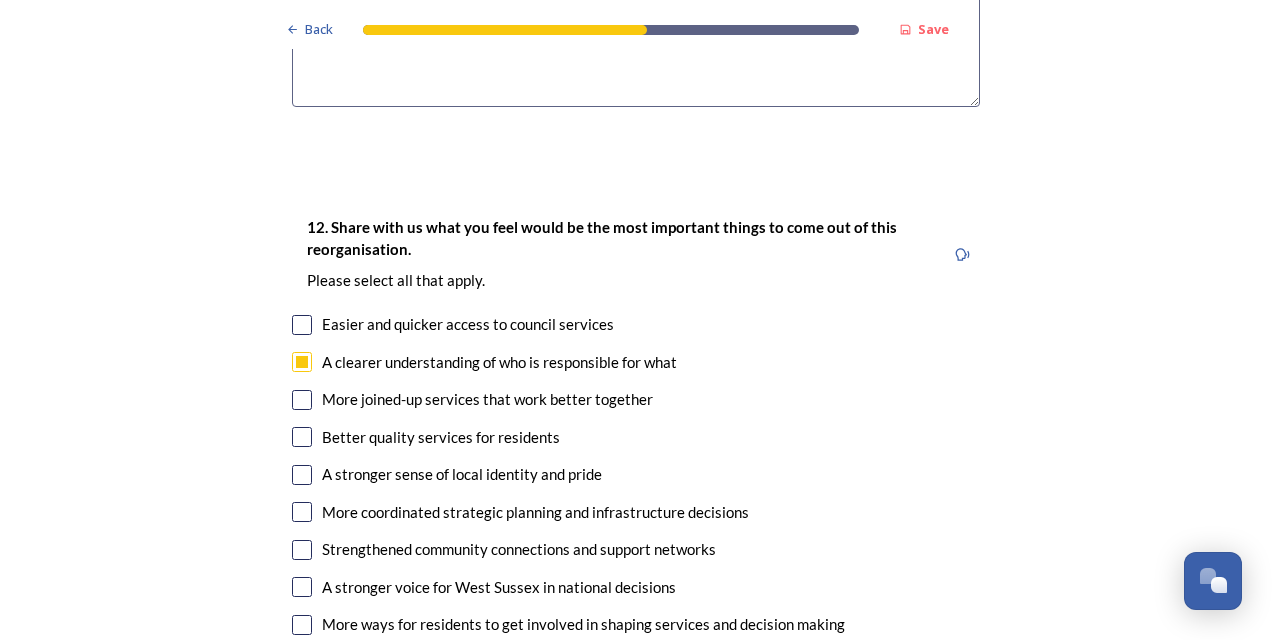 click at bounding box center [302, 400] 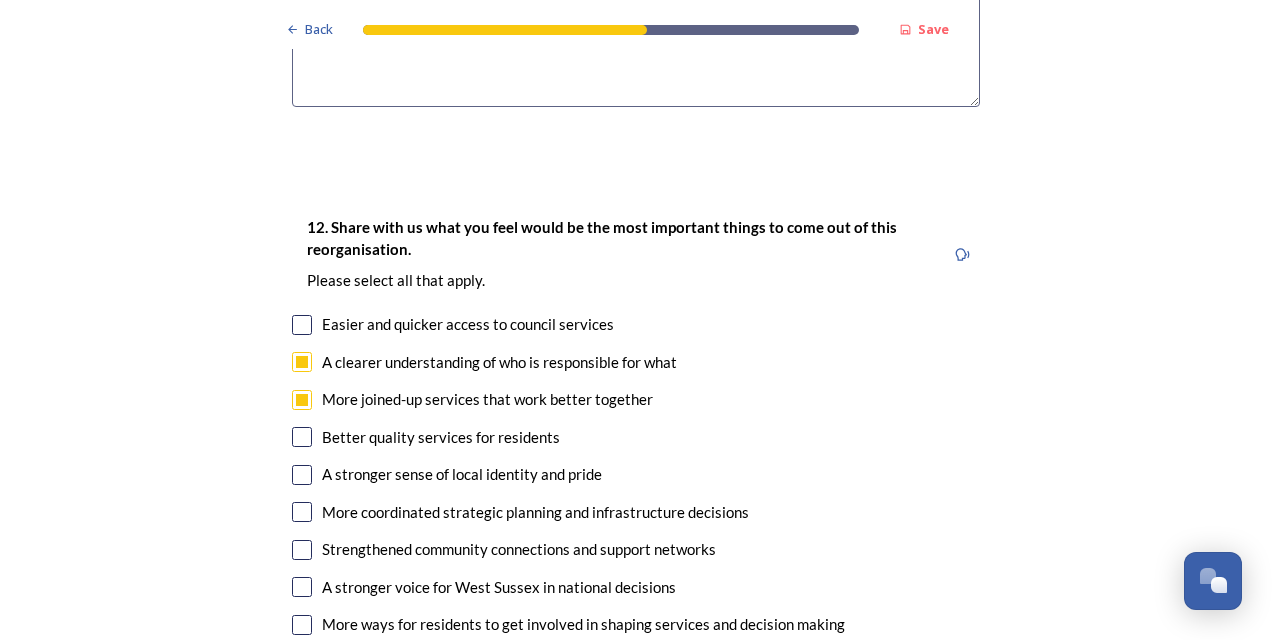 click at bounding box center (302, 437) 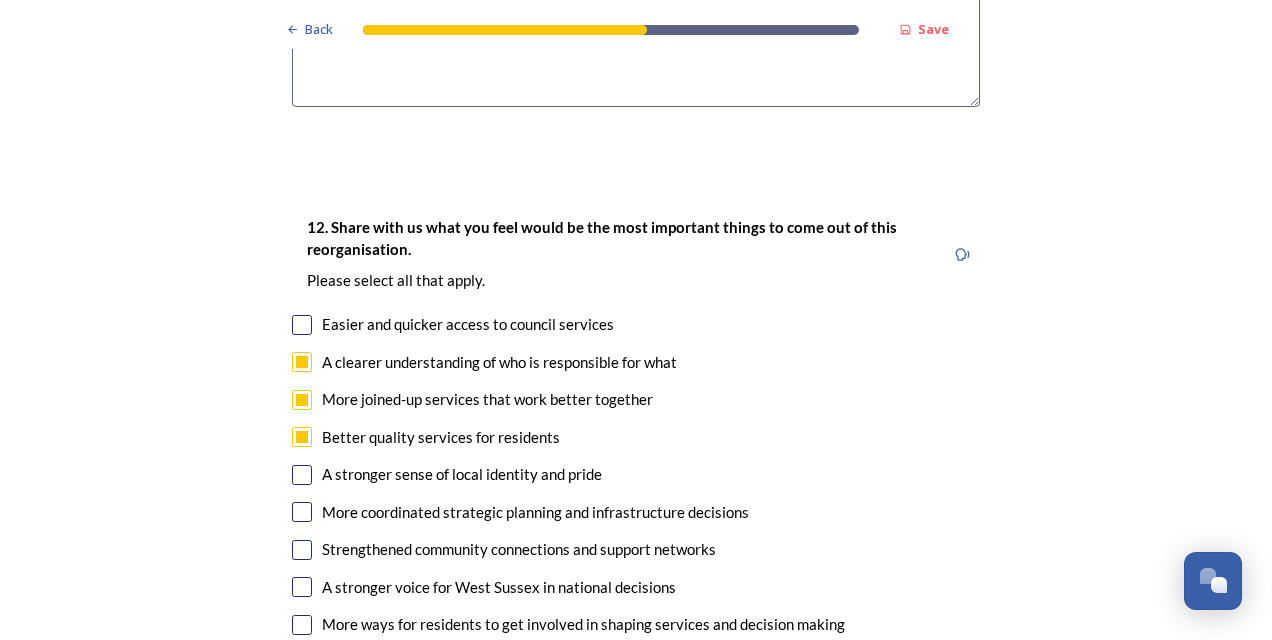 click at bounding box center (302, 475) 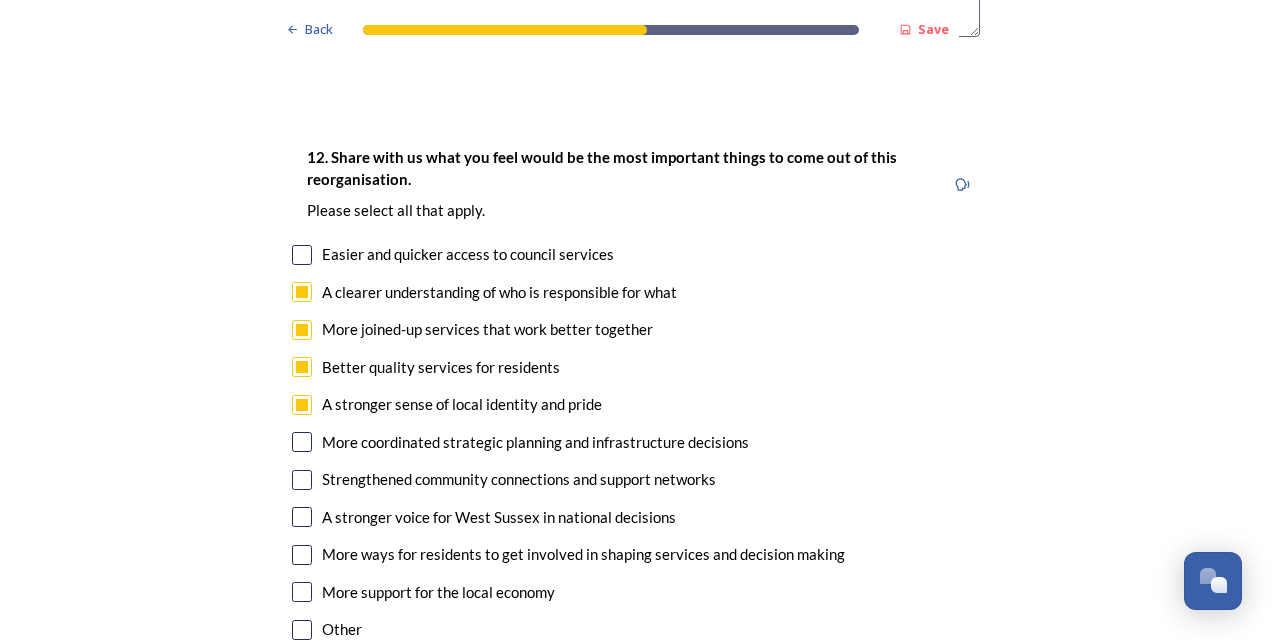 scroll, scrollTop: 3656, scrollLeft: 0, axis: vertical 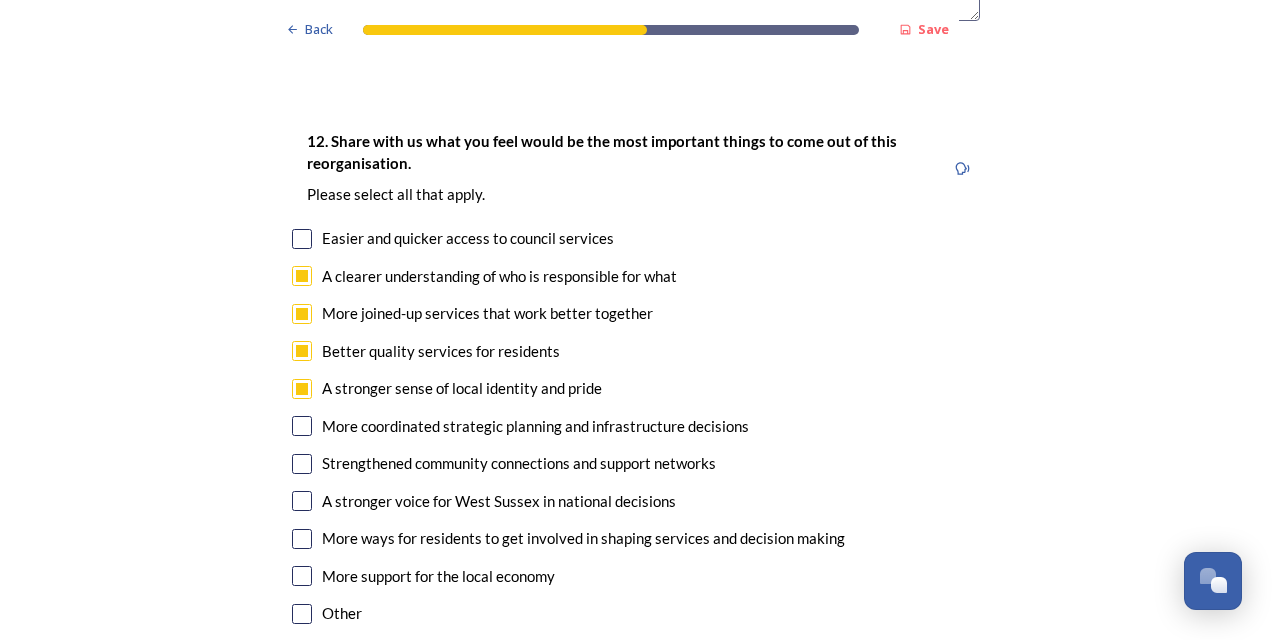 click at bounding box center [302, 426] 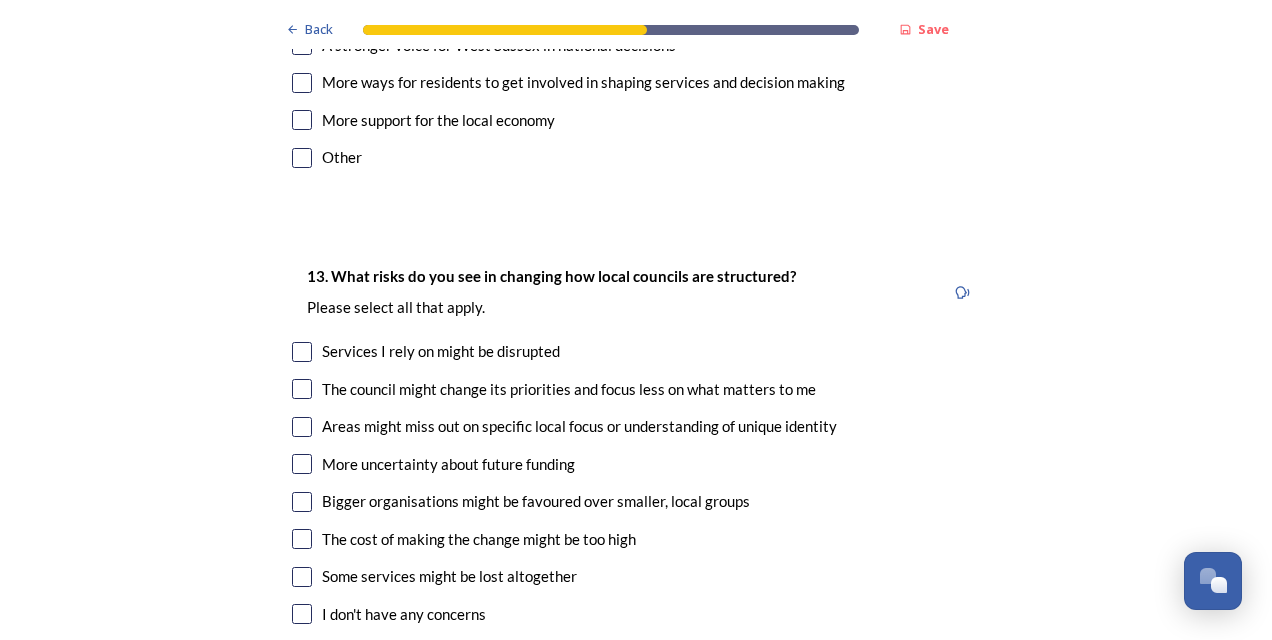 scroll, scrollTop: 4120, scrollLeft: 0, axis: vertical 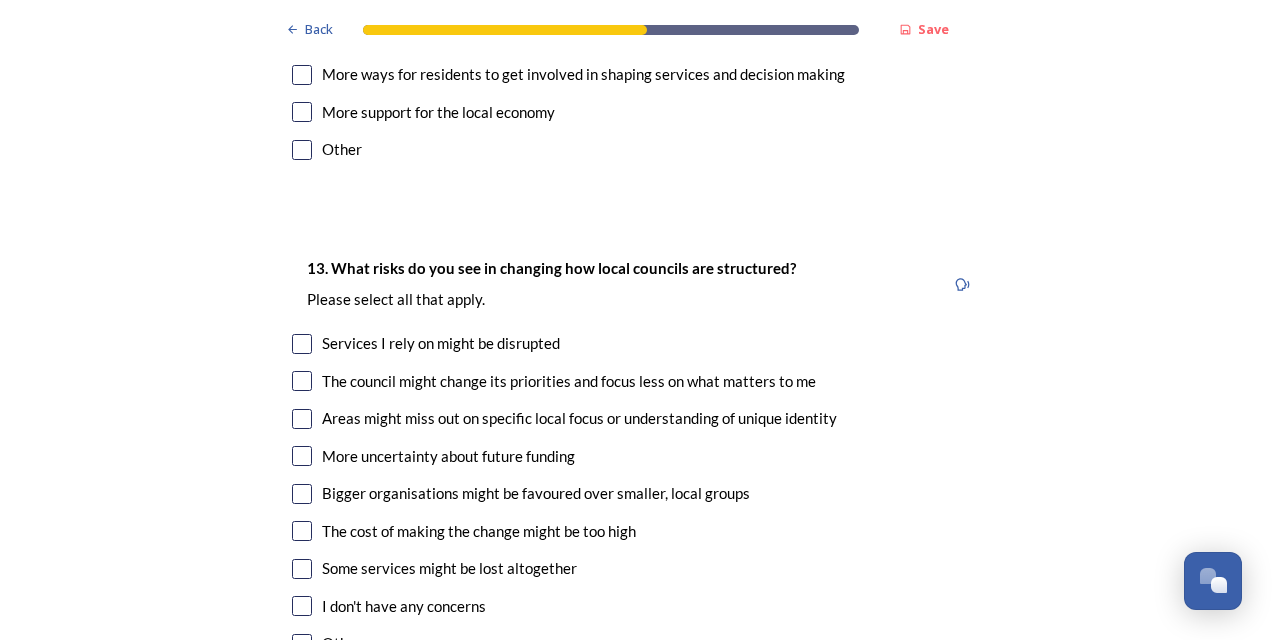 click at bounding box center (302, 381) 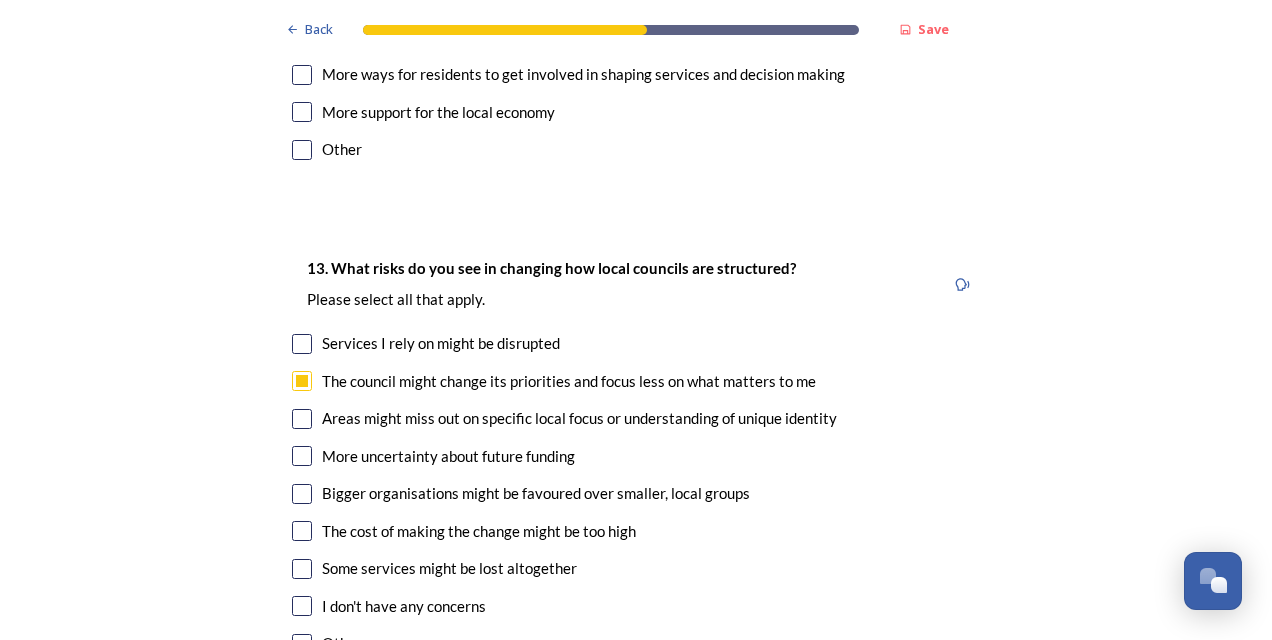 click at bounding box center (302, 419) 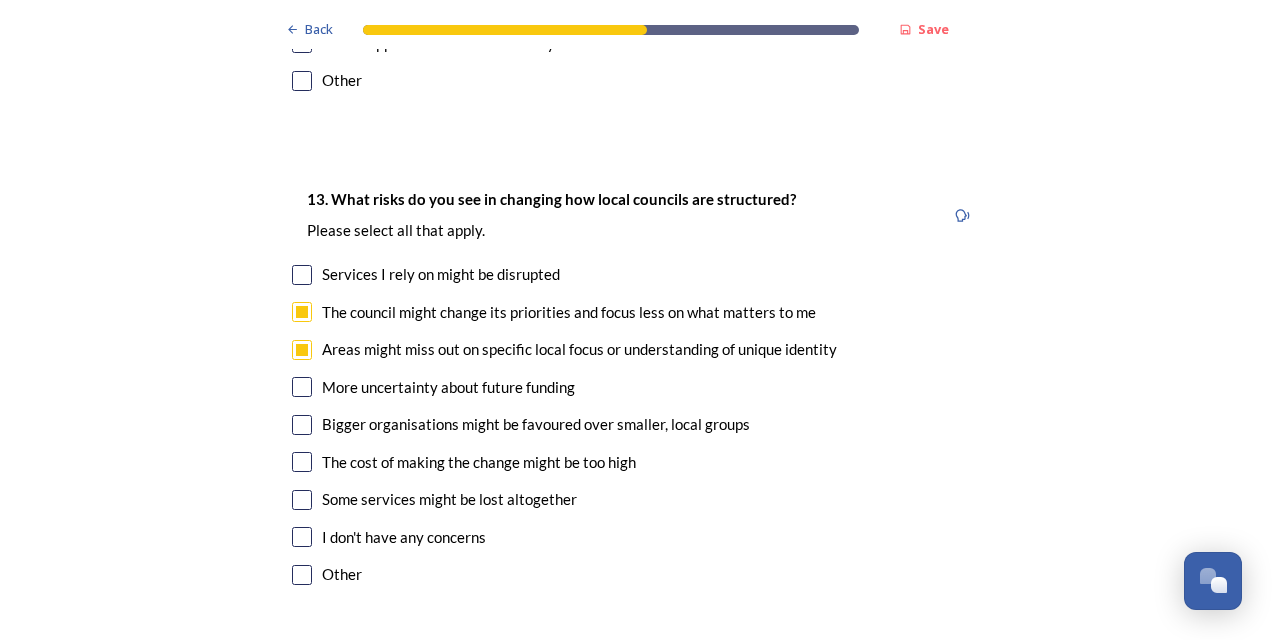 scroll, scrollTop: 4228, scrollLeft: 0, axis: vertical 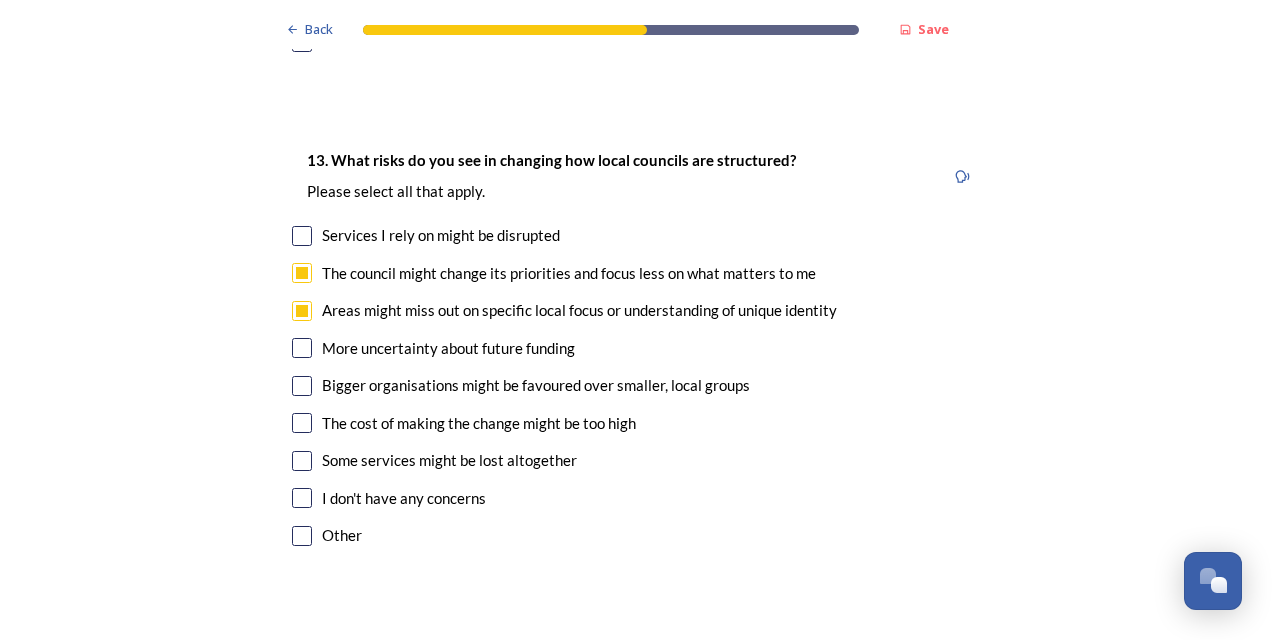 click at bounding box center (302, 386) 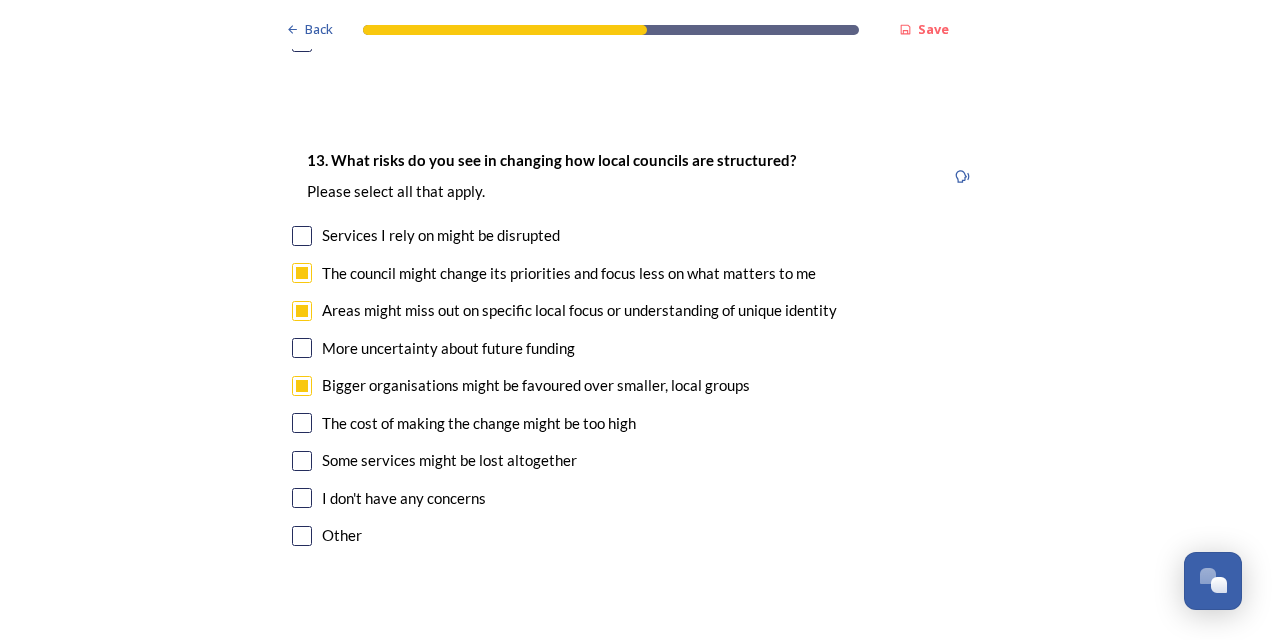 click at bounding box center [302, 461] 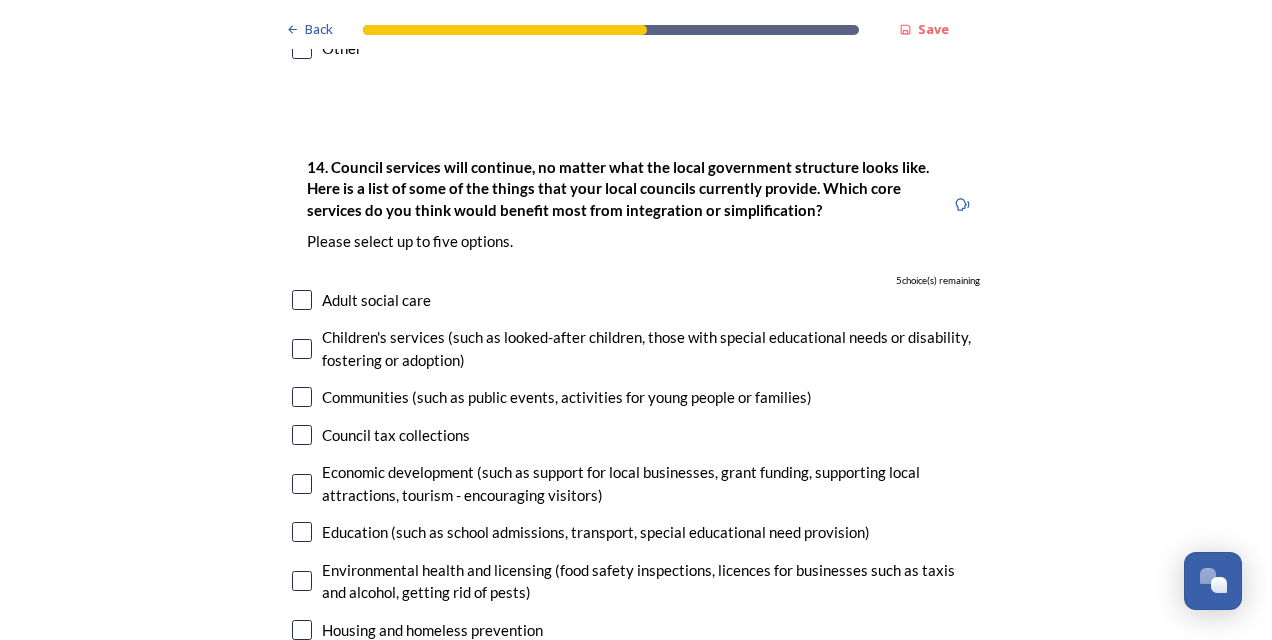 scroll, scrollTop: 4738, scrollLeft: 0, axis: vertical 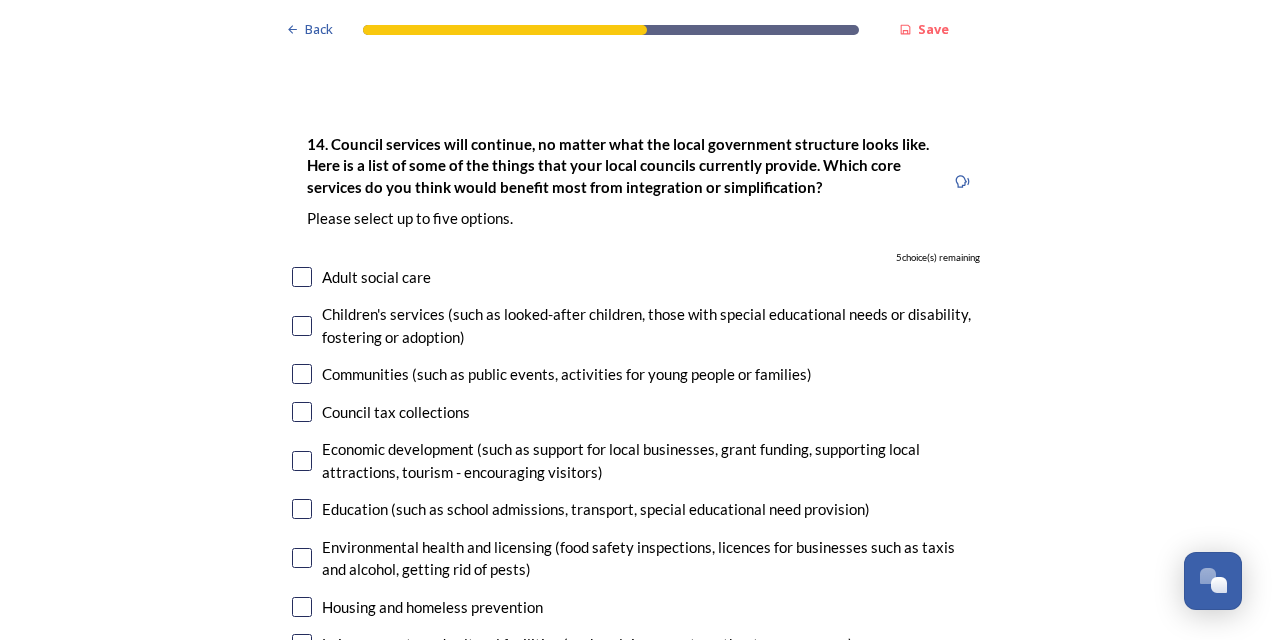 click at bounding box center [302, 277] 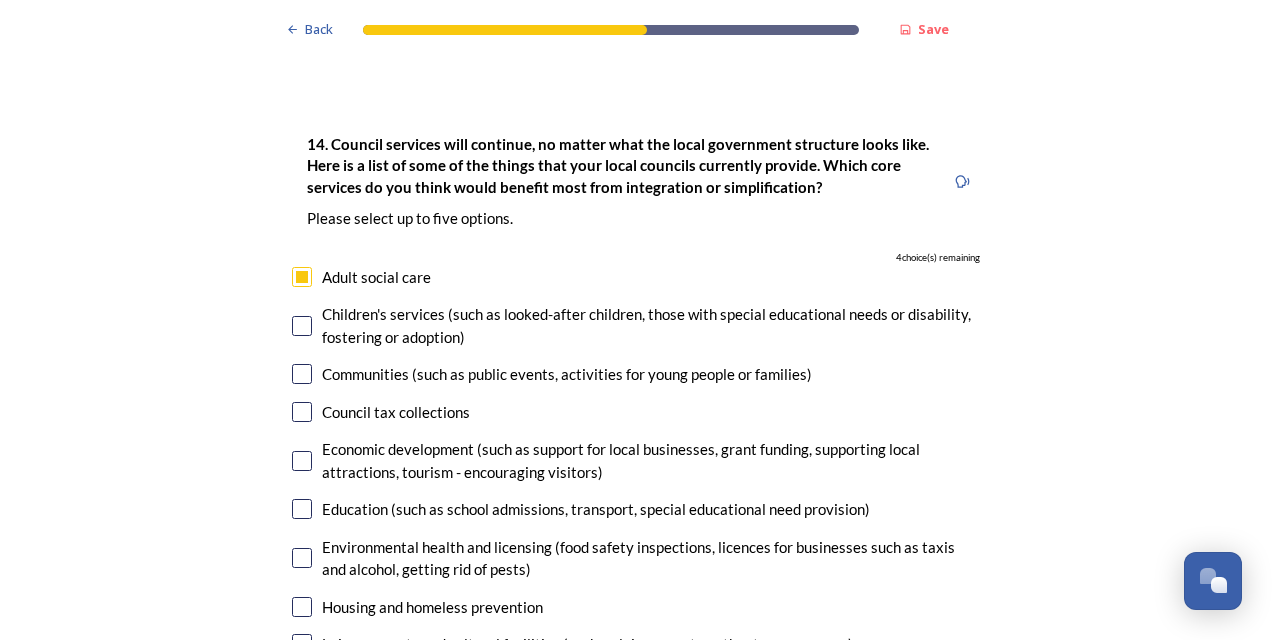 click at bounding box center (302, 326) 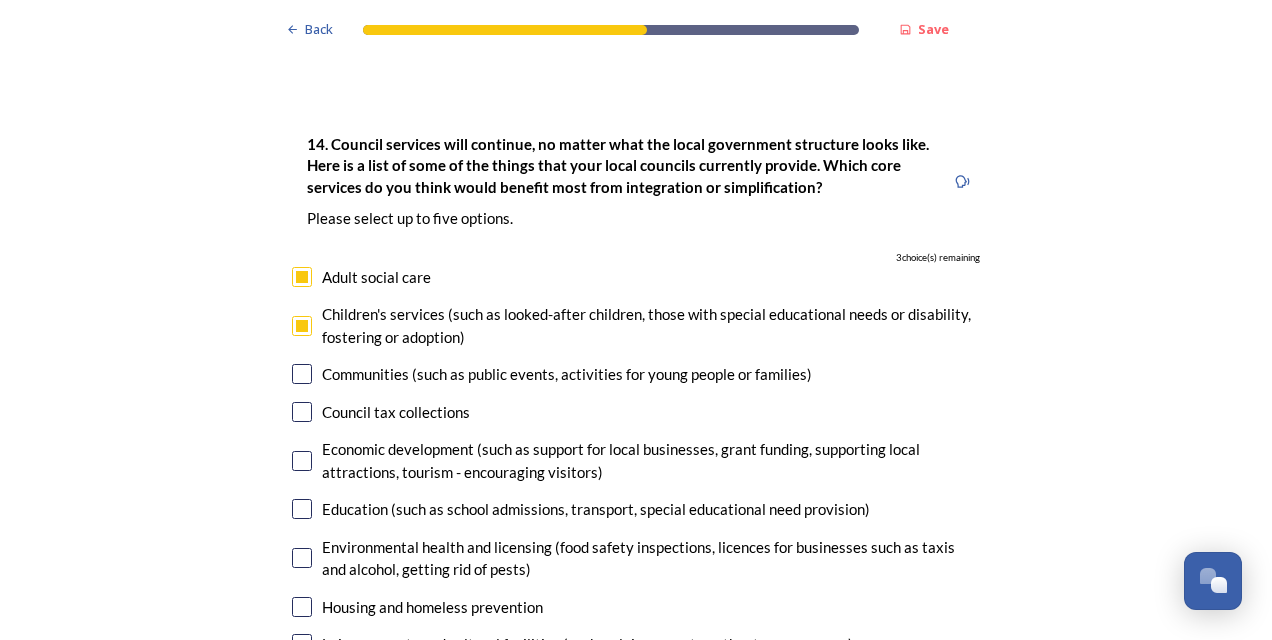 click at bounding box center [302, 461] 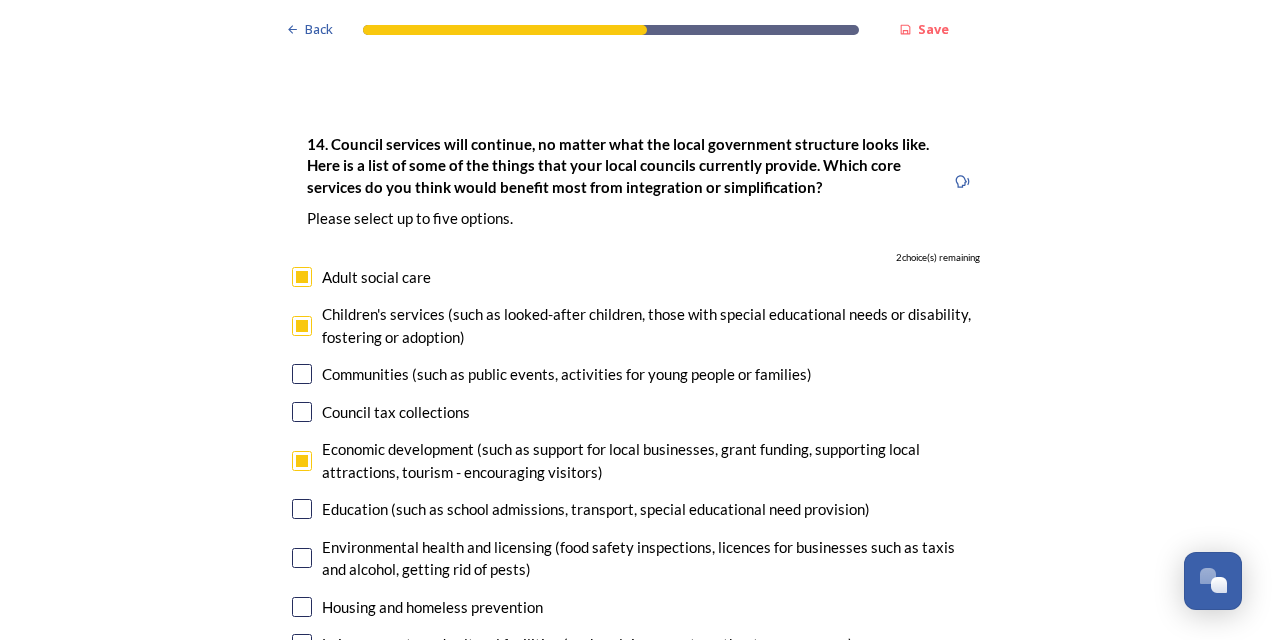 click at bounding box center [302, 509] 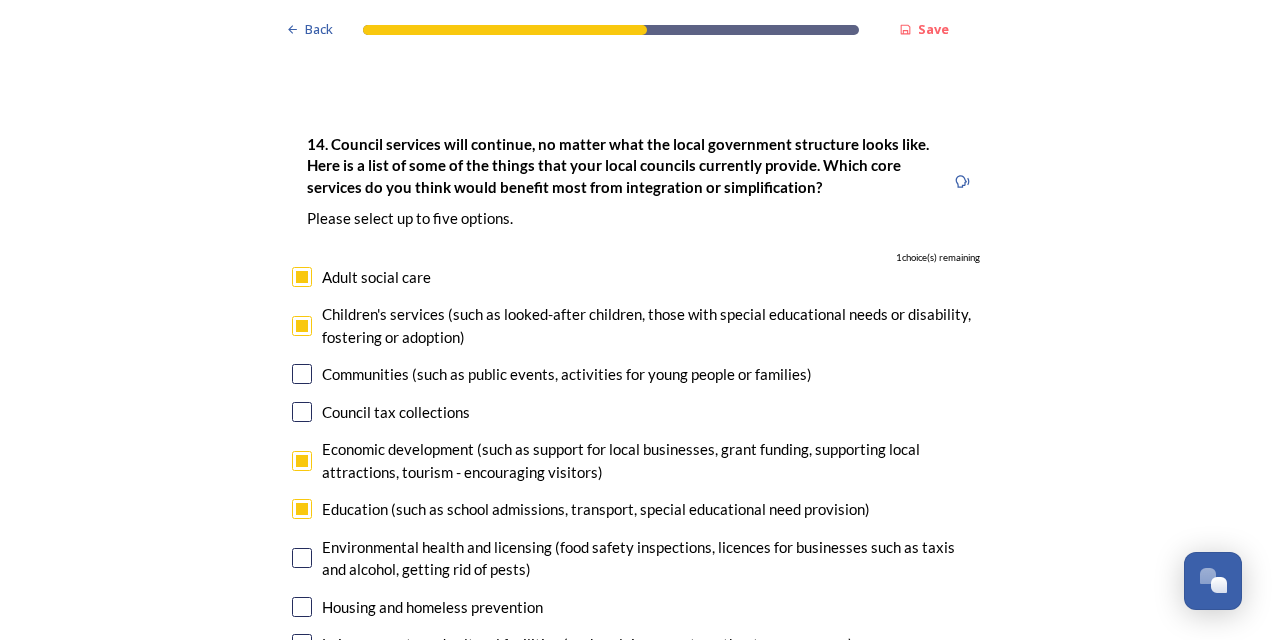 click at bounding box center (302, 607) 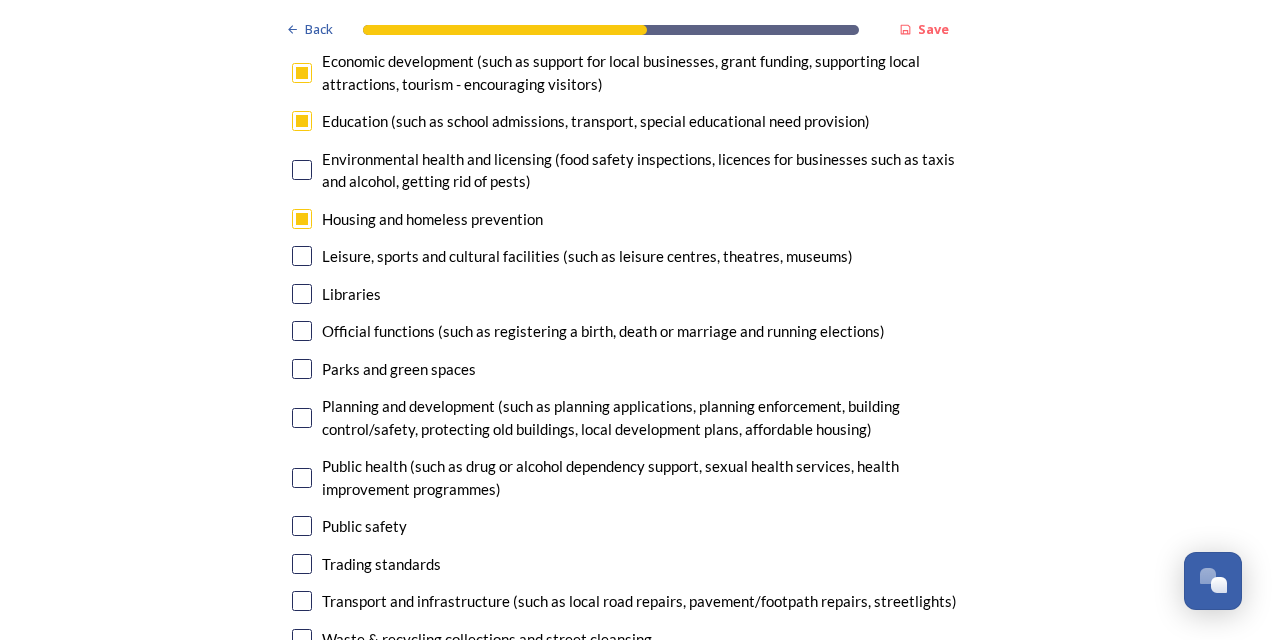 scroll, scrollTop: 5141, scrollLeft: 0, axis: vertical 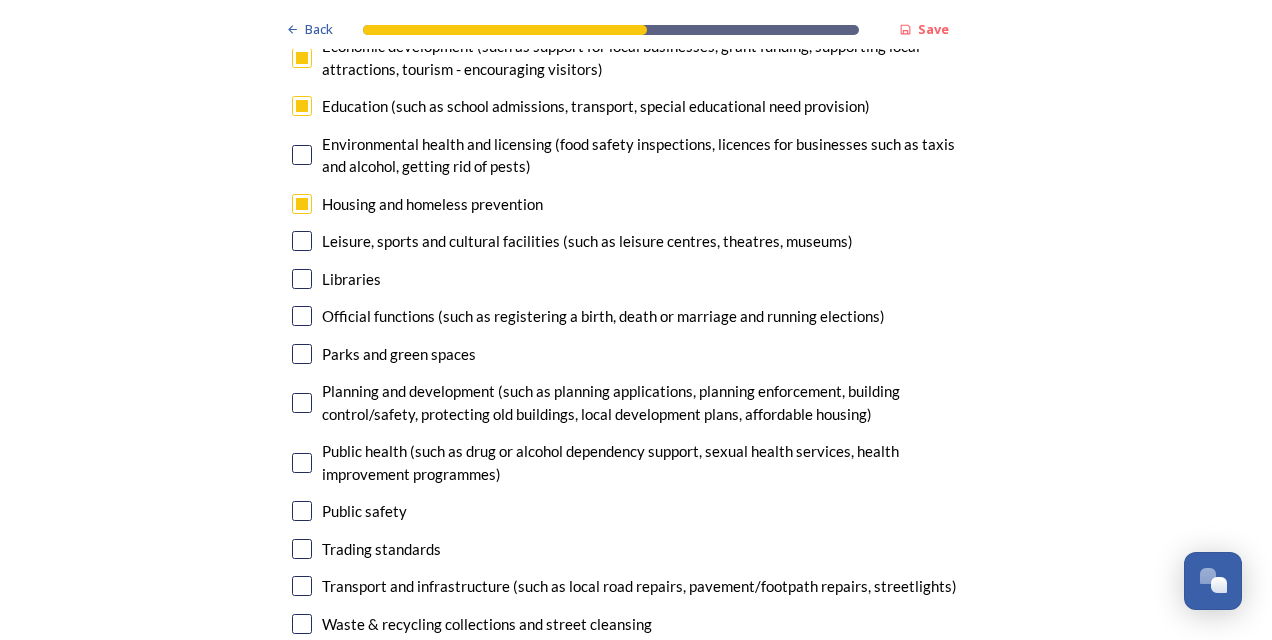 click at bounding box center [302, 463] 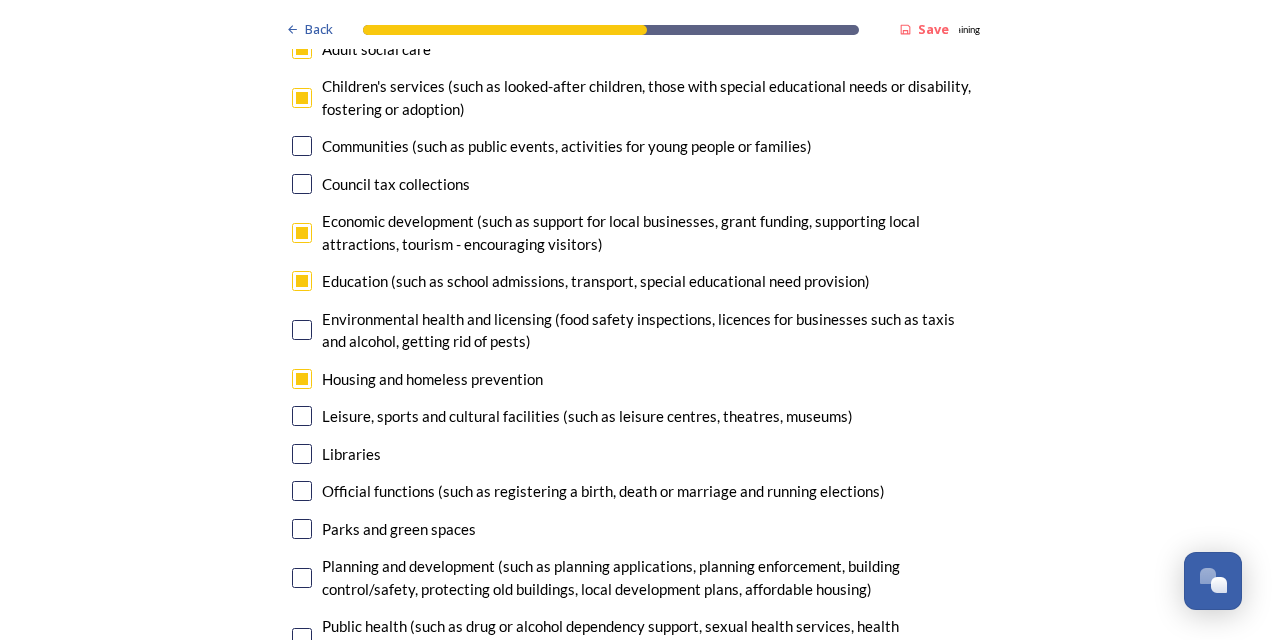 click at bounding box center (302, 379) 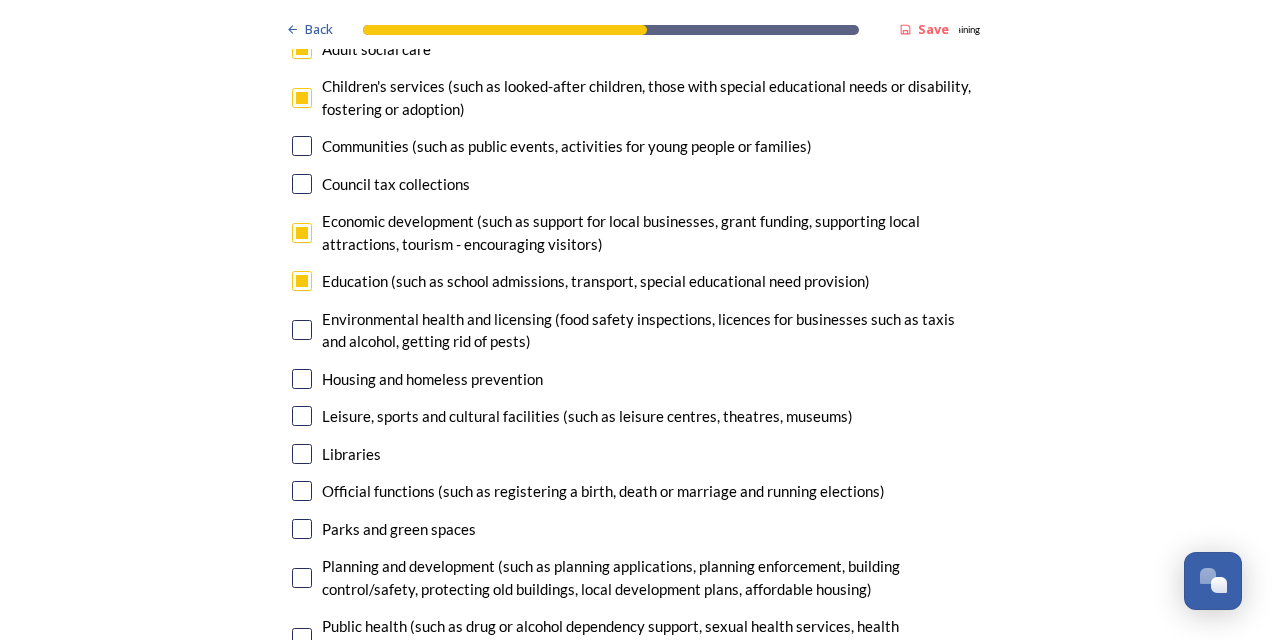 click at bounding box center [302, 379] 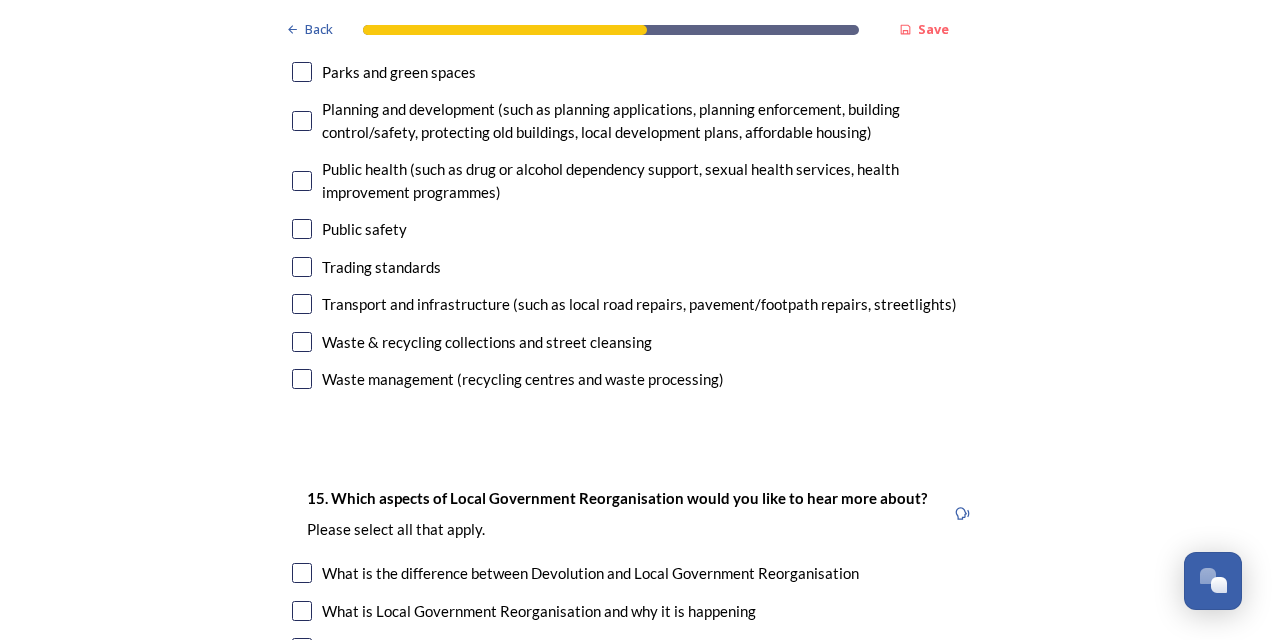 scroll, scrollTop: 5470, scrollLeft: 0, axis: vertical 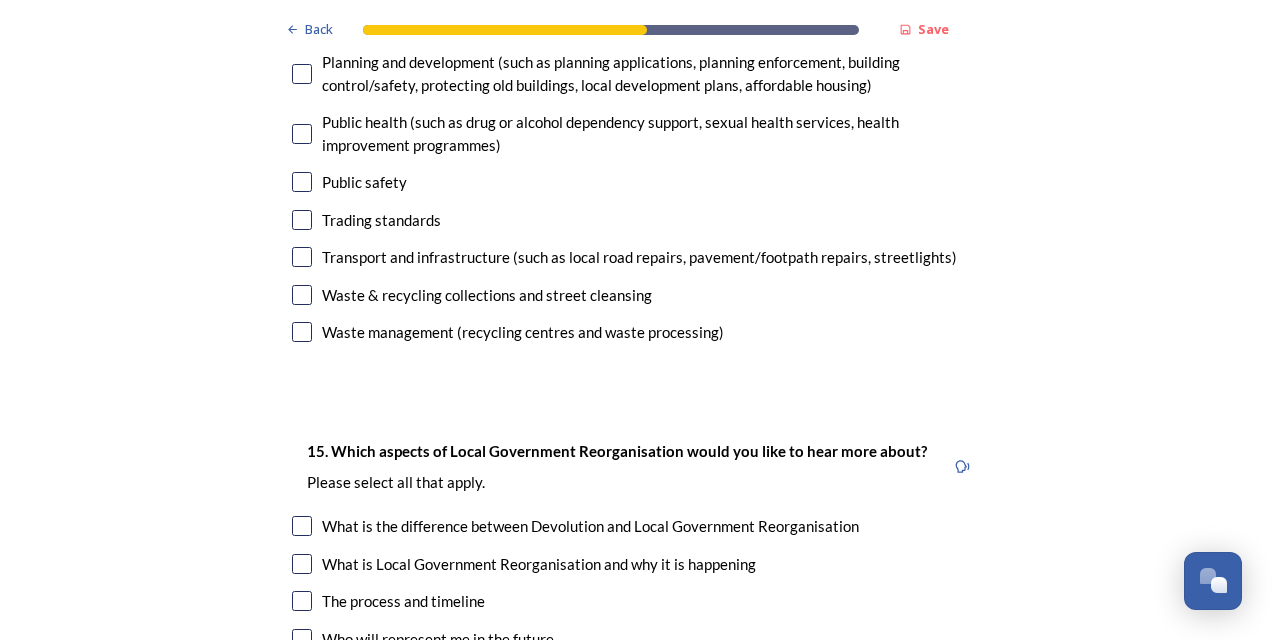click at bounding box center (302, 295) 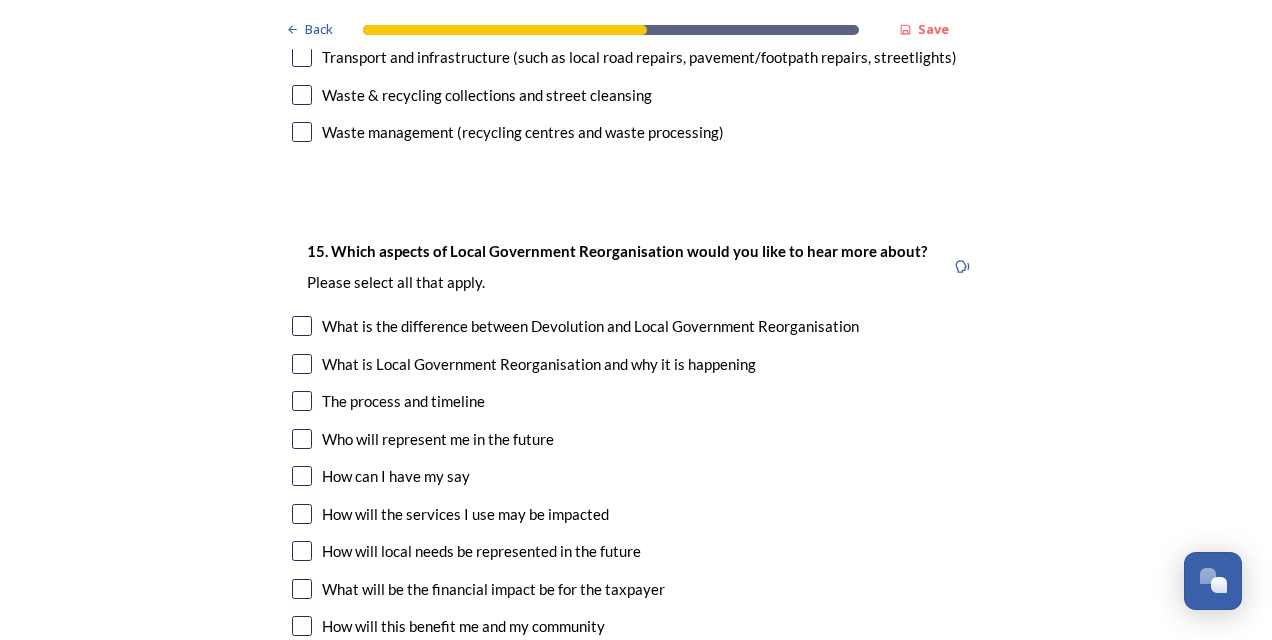 scroll, scrollTop: 5678, scrollLeft: 0, axis: vertical 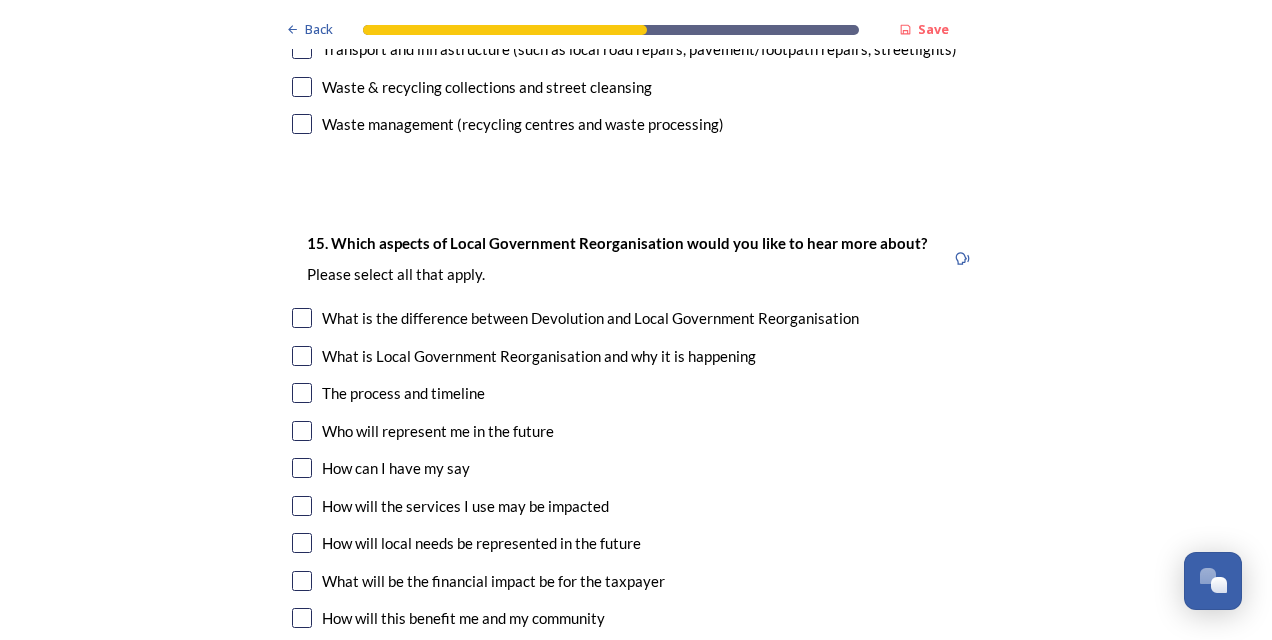 click at bounding box center (302, 318) 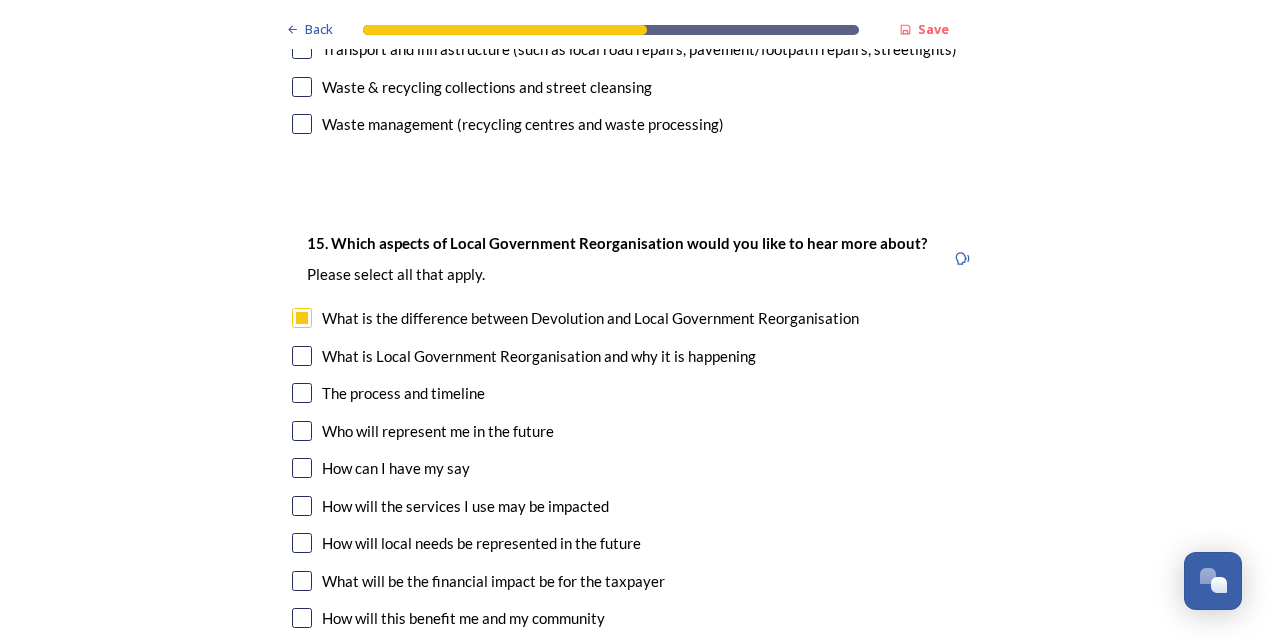 click at bounding box center [302, 393] 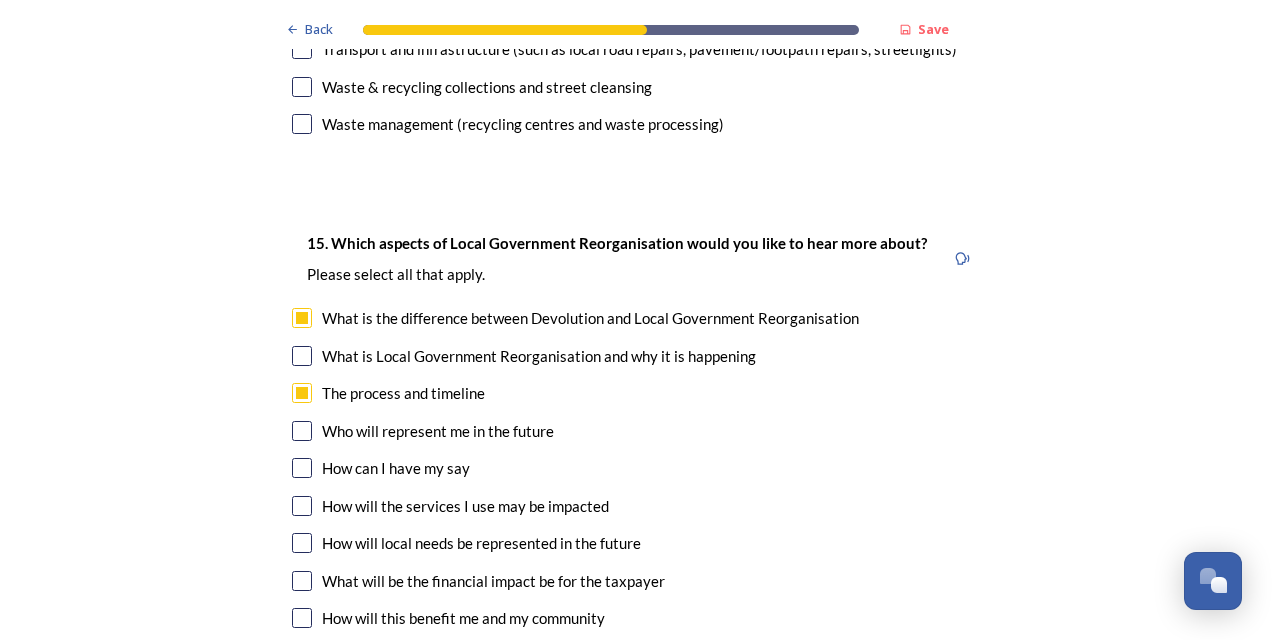 click at bounding box center [302, 543] 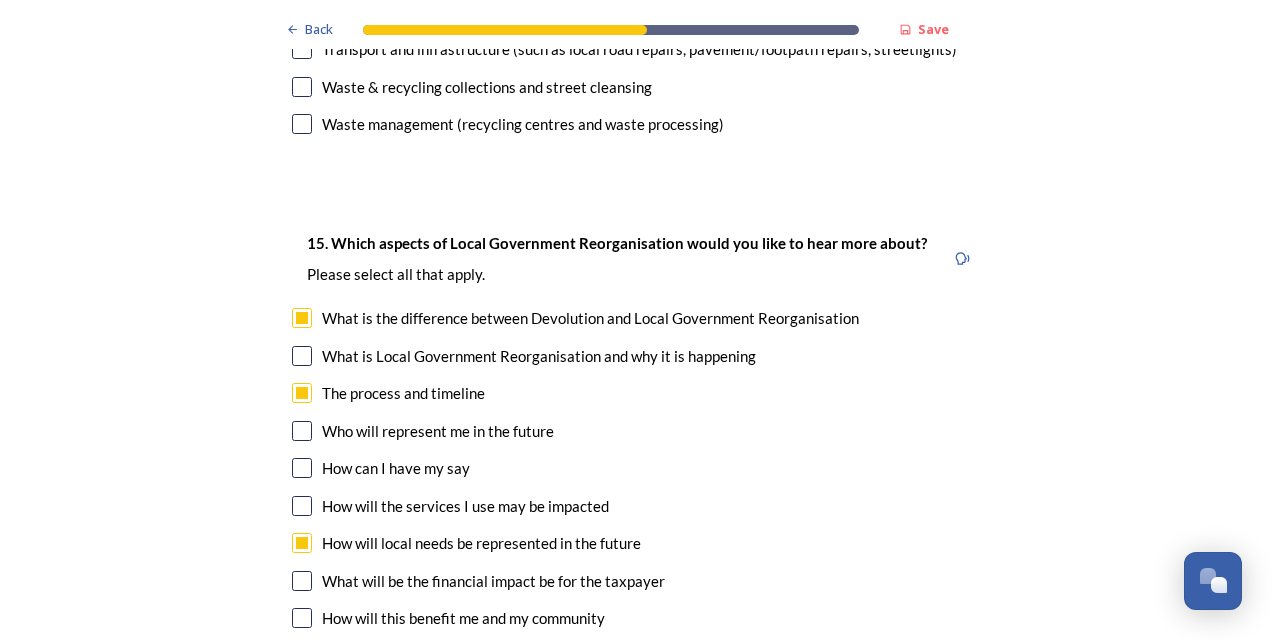 click at bounding box center (302, 581) 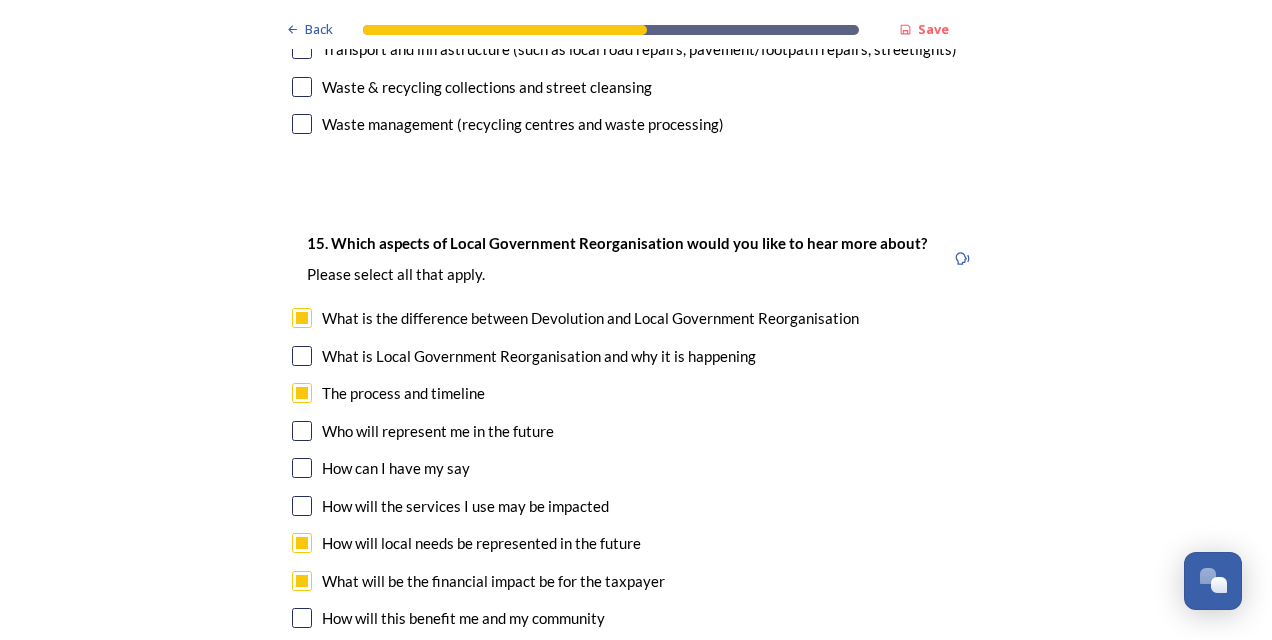 click at bounding box center [302, 618] 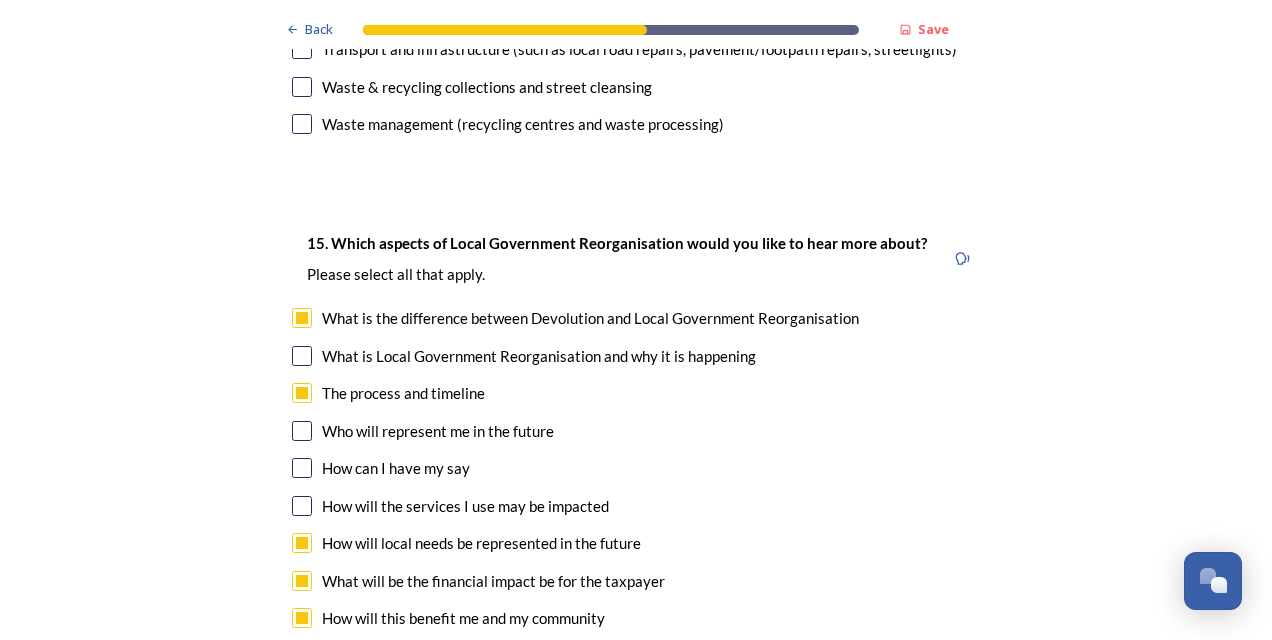 click at bounding box center (302, 656) 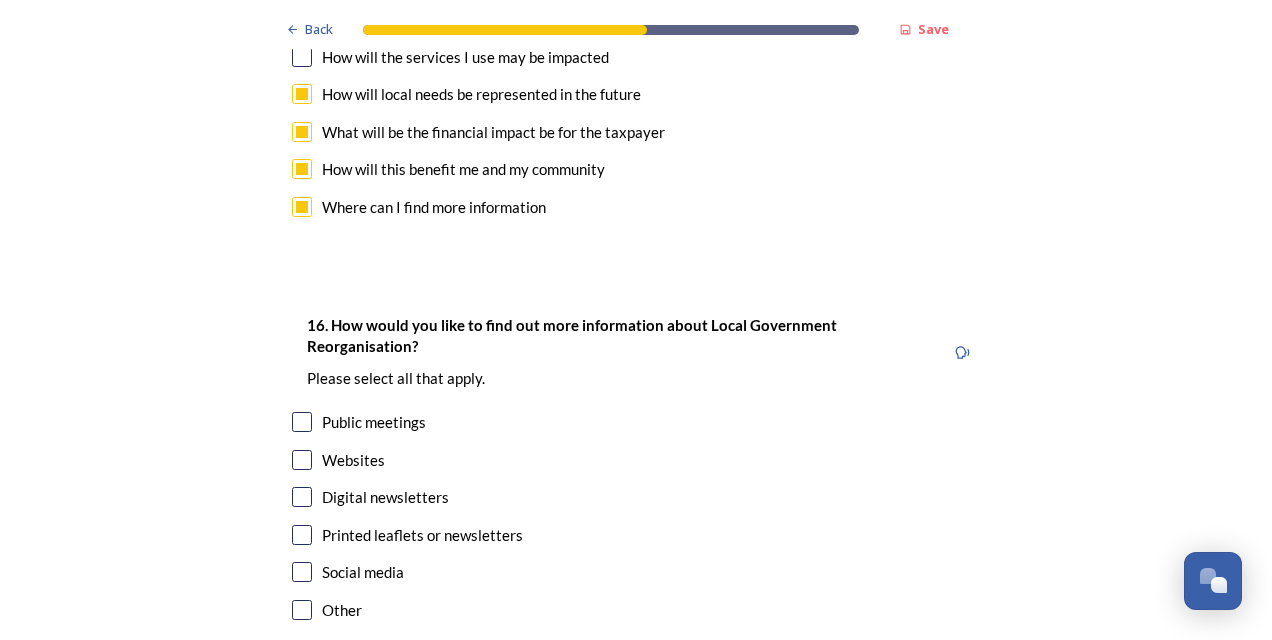 scroll, scrollTop: 6142, scrollLeft: 0, axis: vertical 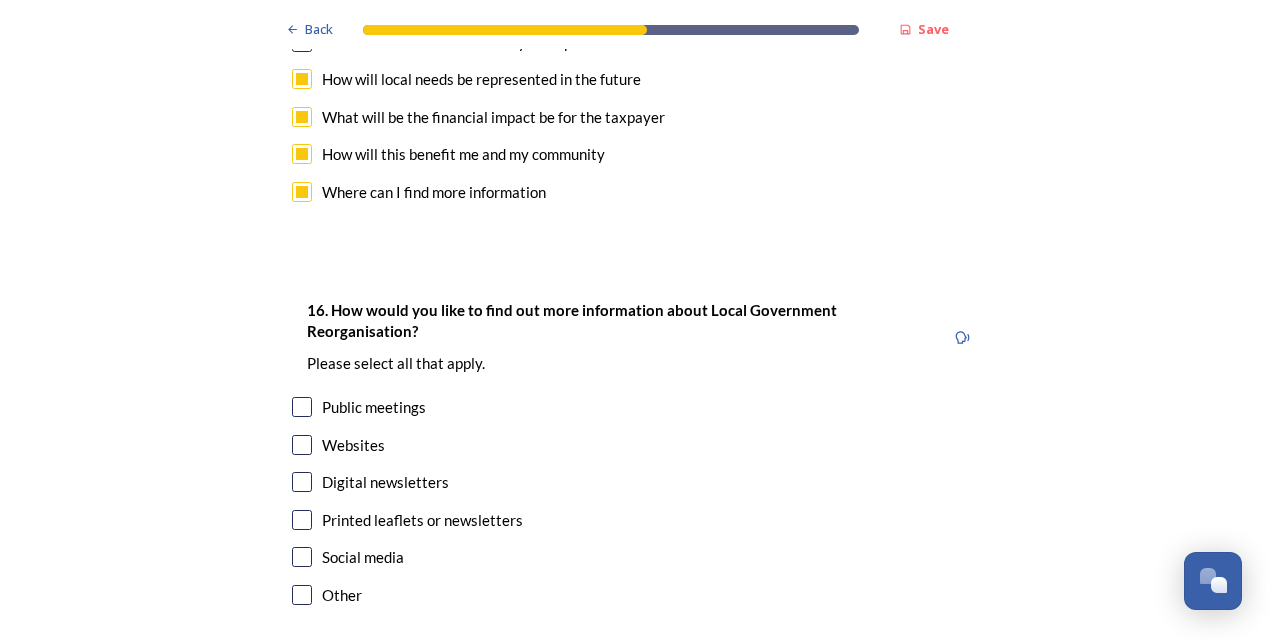click at bounding box center [302, 407] 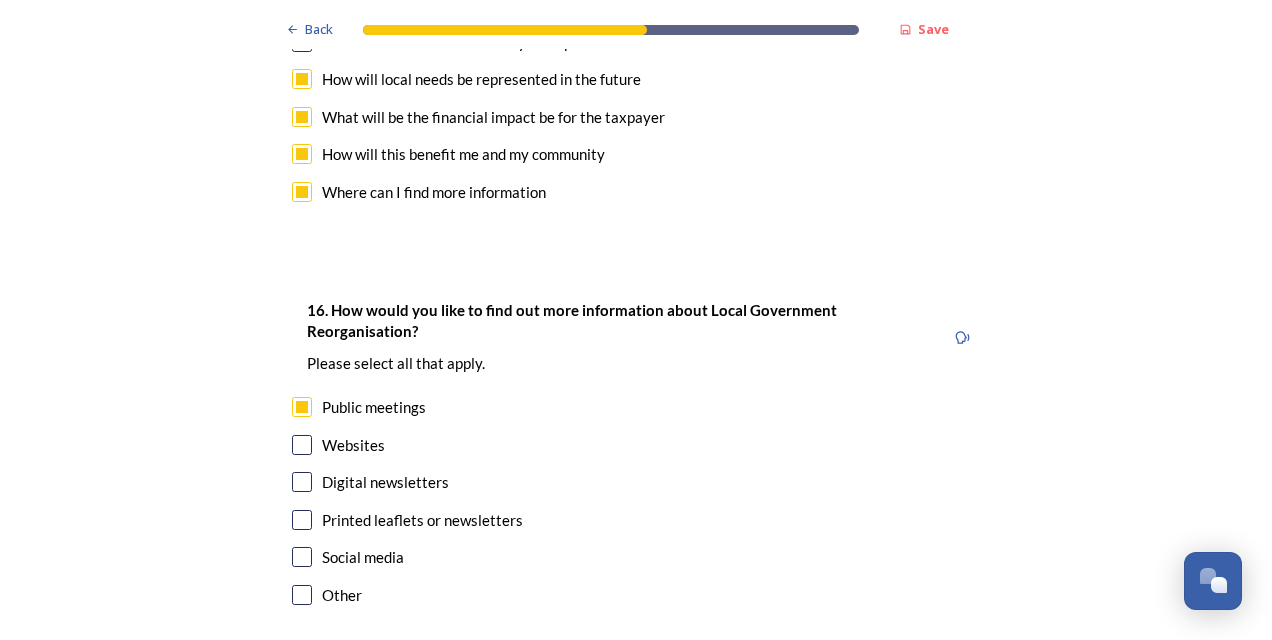 click at bounding box center (302, 445) 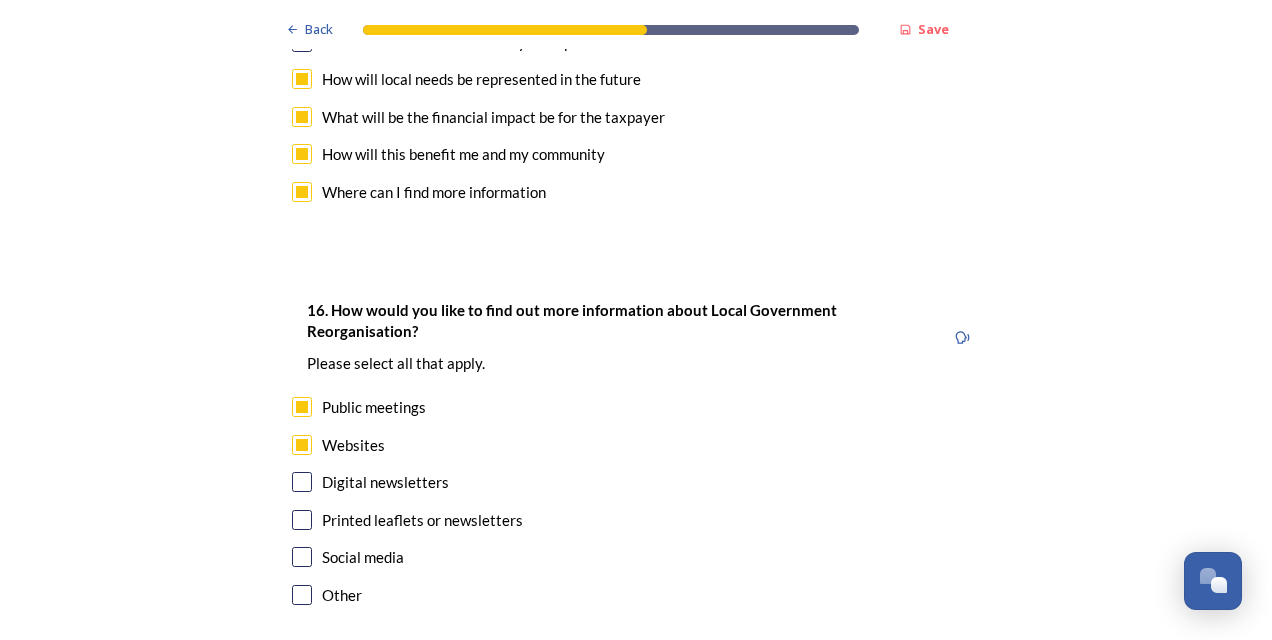 click at bounding box center (302, 557) 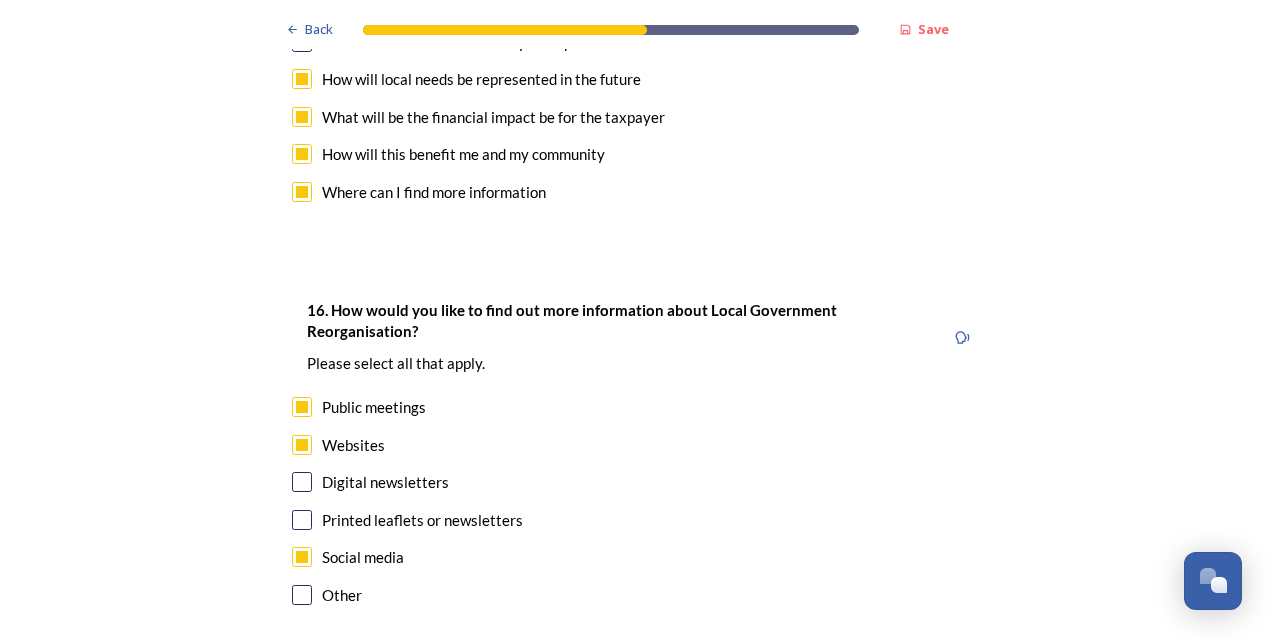 click on "Continue" at bounding box center [622, 705] 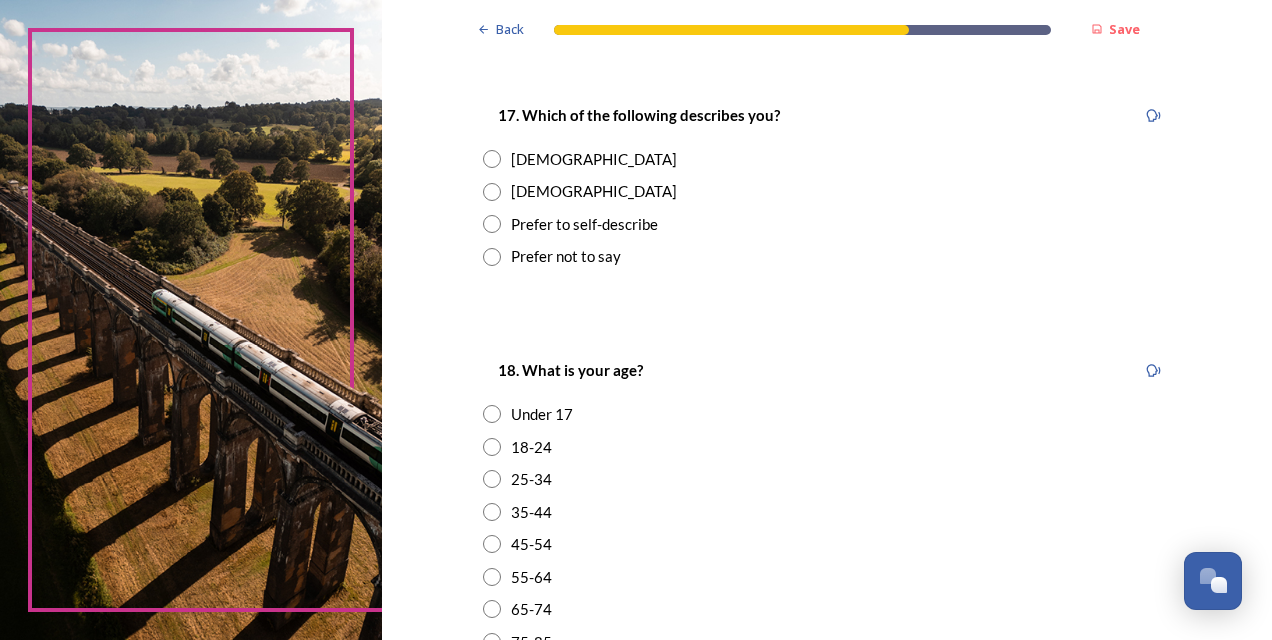 scroll, scrollTop: 343, scrollLeft: 0, axis: vertical 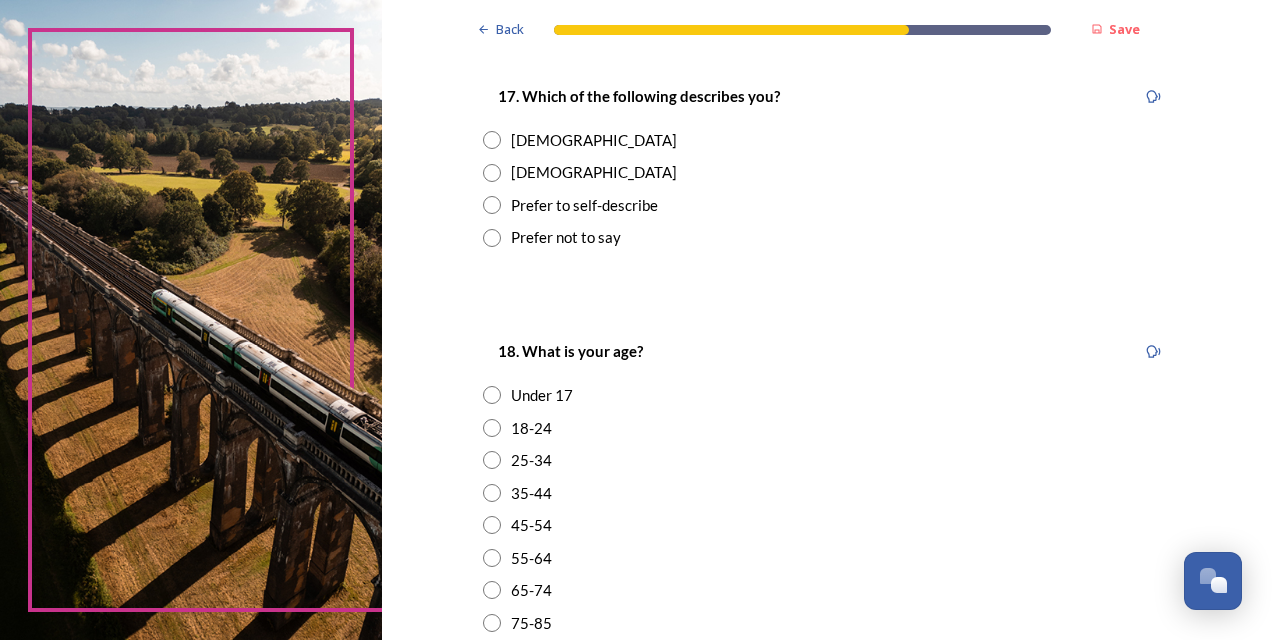 click at bounding box center (492, 140) 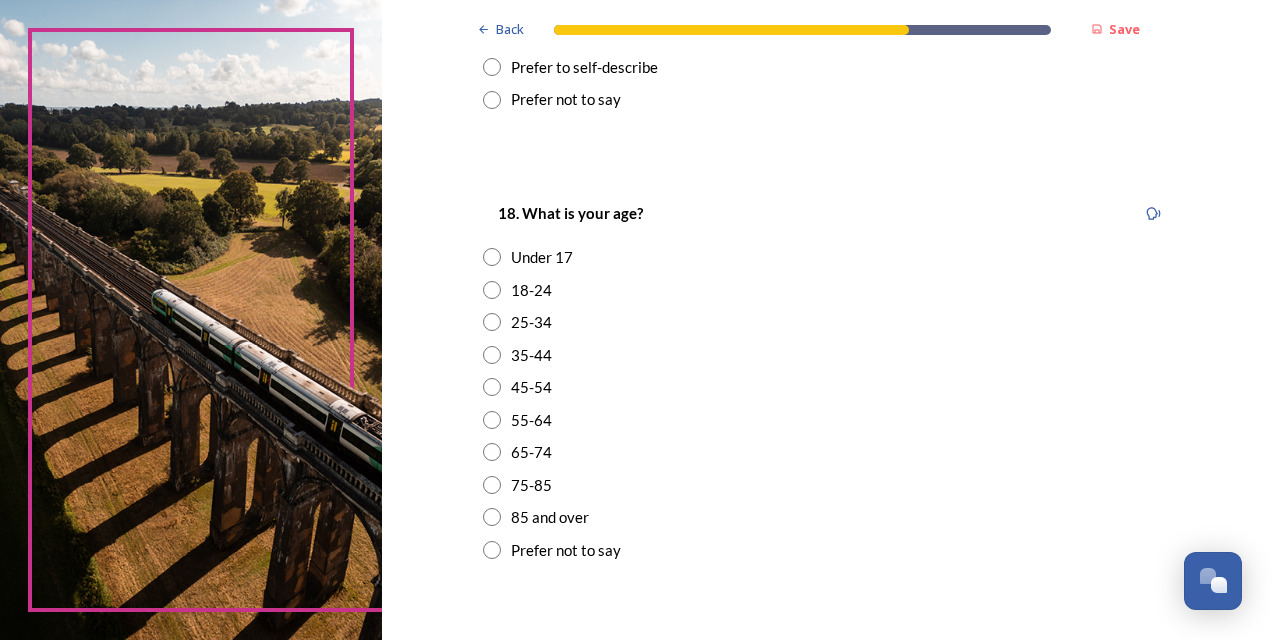 scroll, scrollTop: 494, scrollLeft: 0, axis: vertical 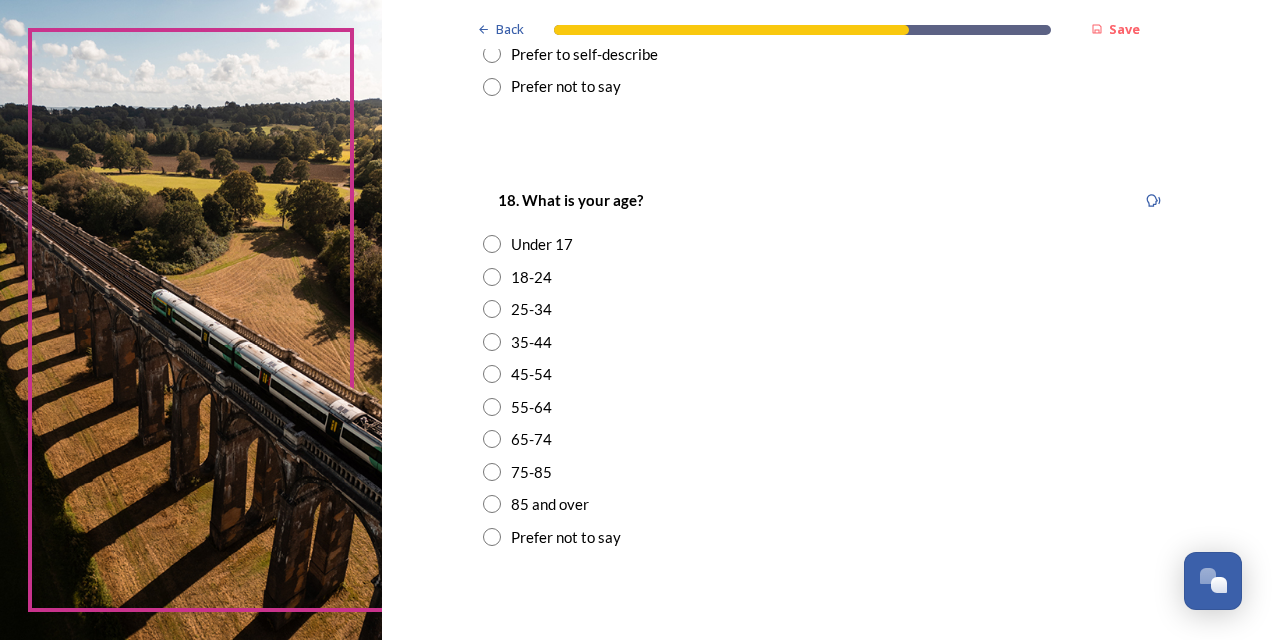 click at bounding box center [492, 309] 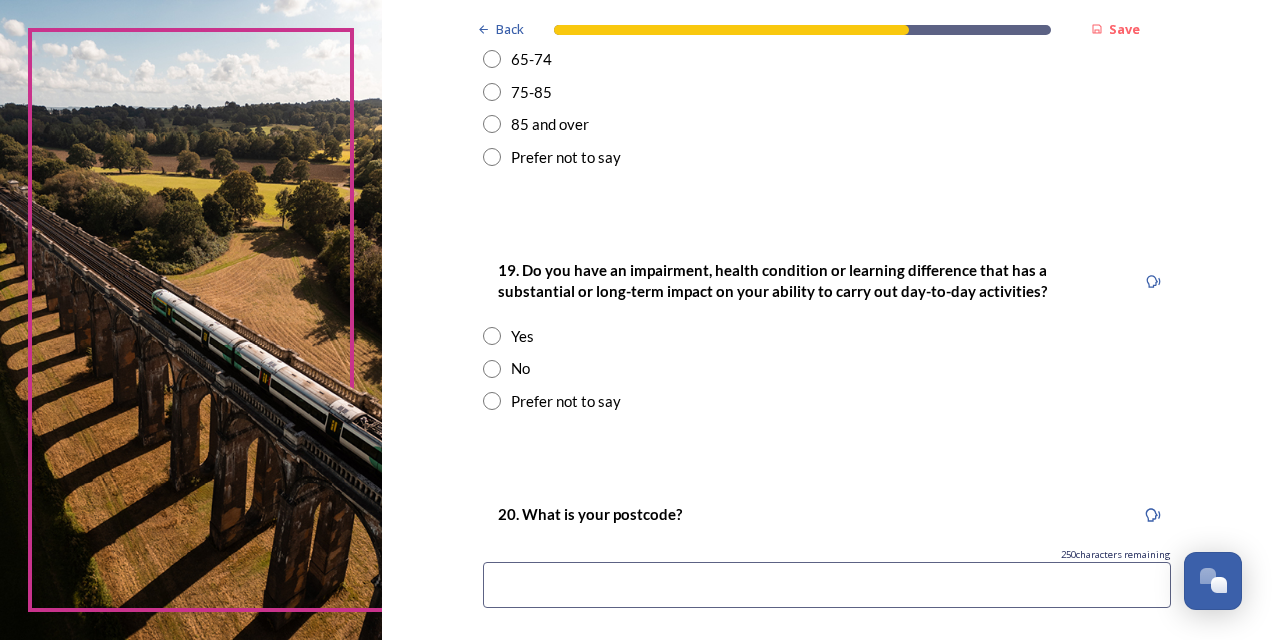 scroll, scrollTop: 910, scrollLeft: 0, axis: vertical 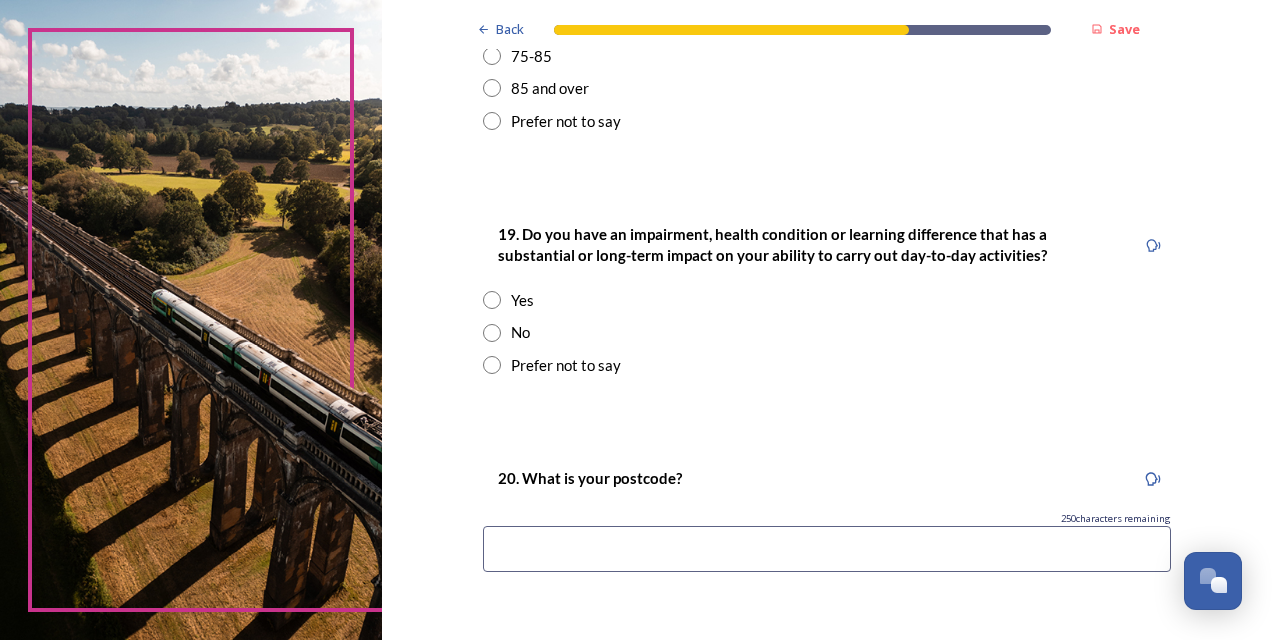 click on "No" at bounding box center (827, 332) 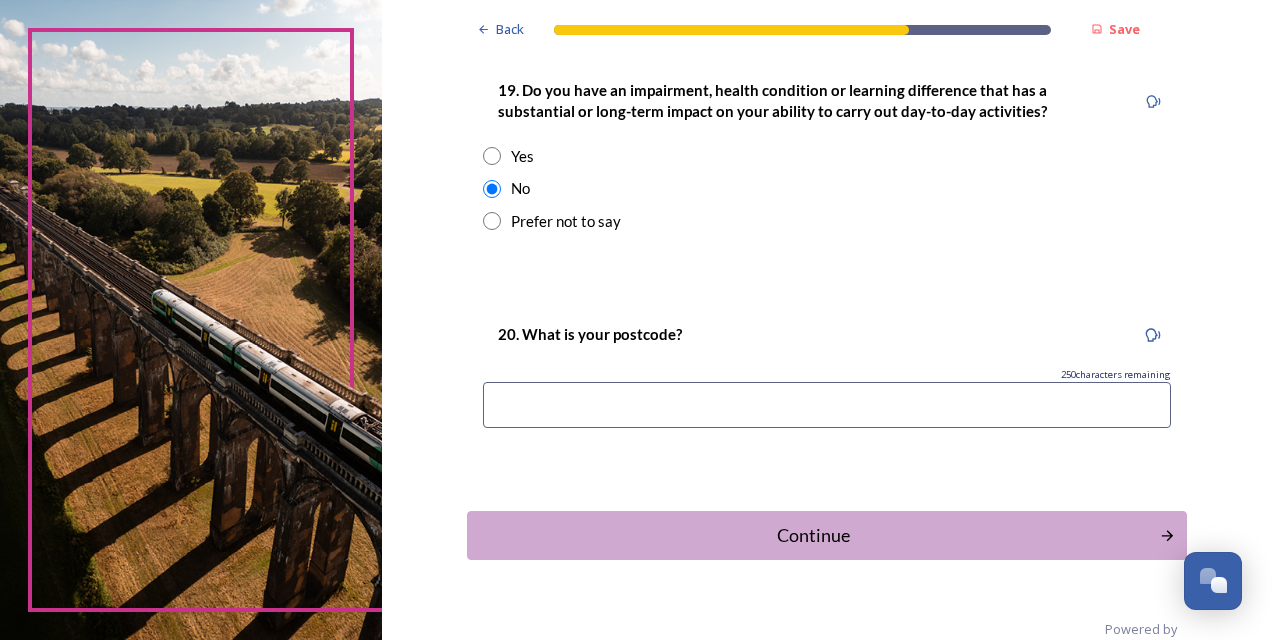 scroll, scrollTop: 1062, scrollLeft: 0, axis: vertical 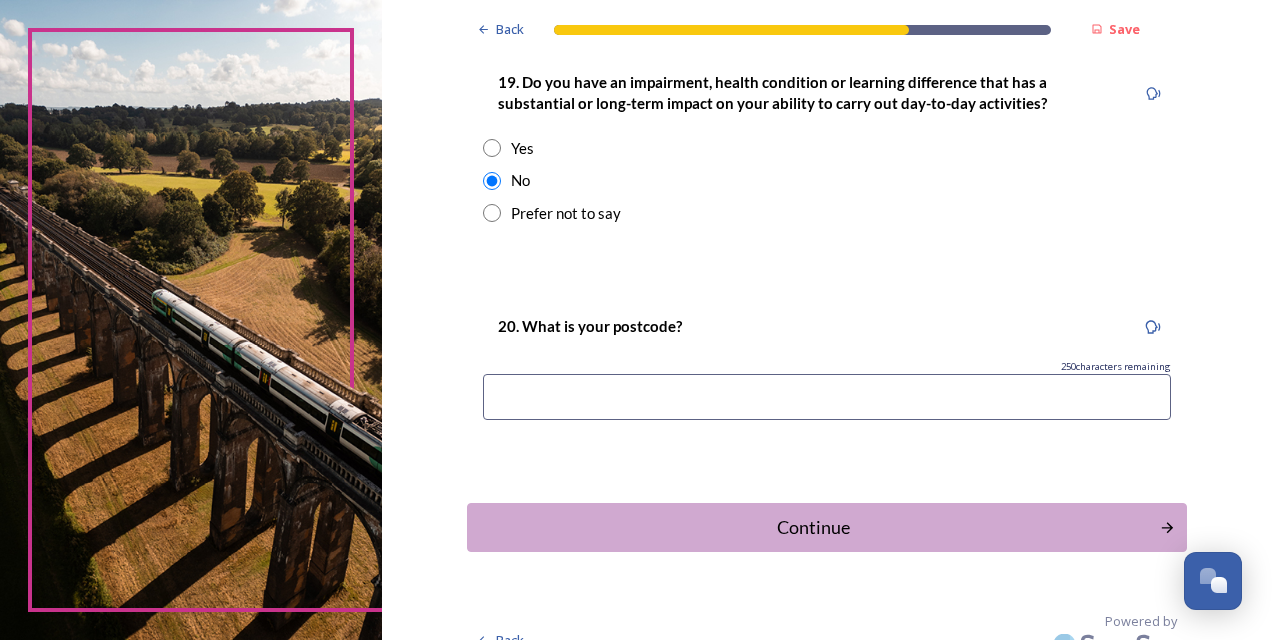 drag, startPoint x: 769, startPoint y: 526, endPoint x: 525, endPoint y: 408, distance: 271.03506 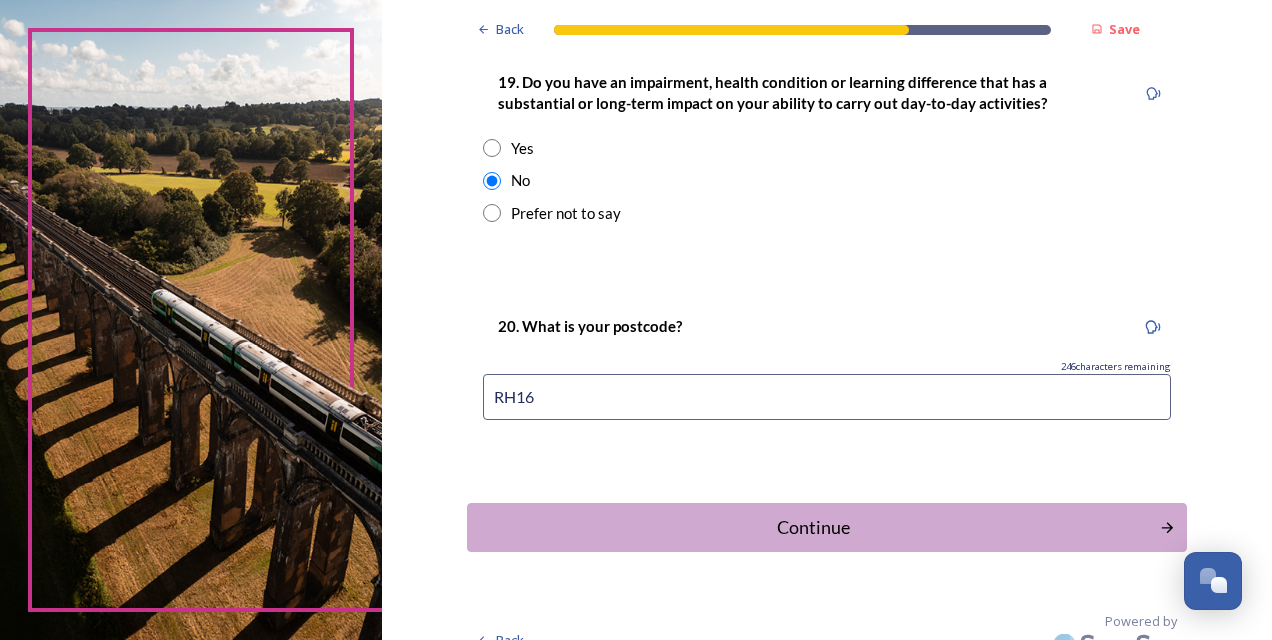 type on "RH16" 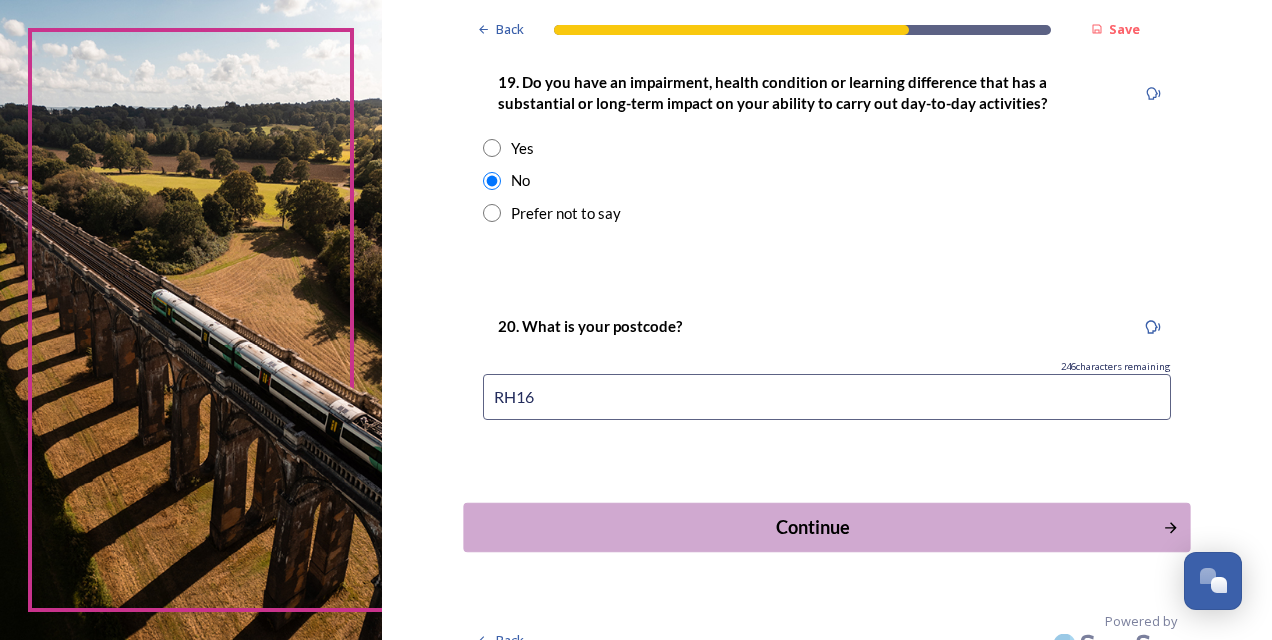 click on "Continue" at bounding box center [813, 527] 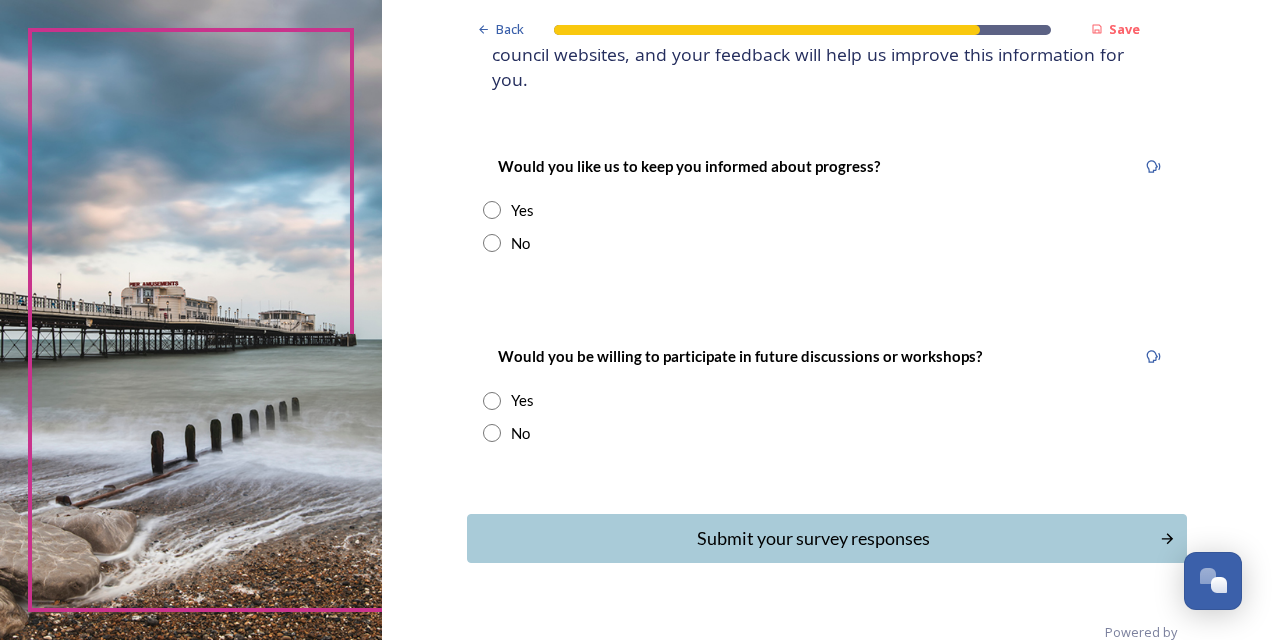 scroll, scrollTop: 237, scrollLeft: 0, axis: vertical 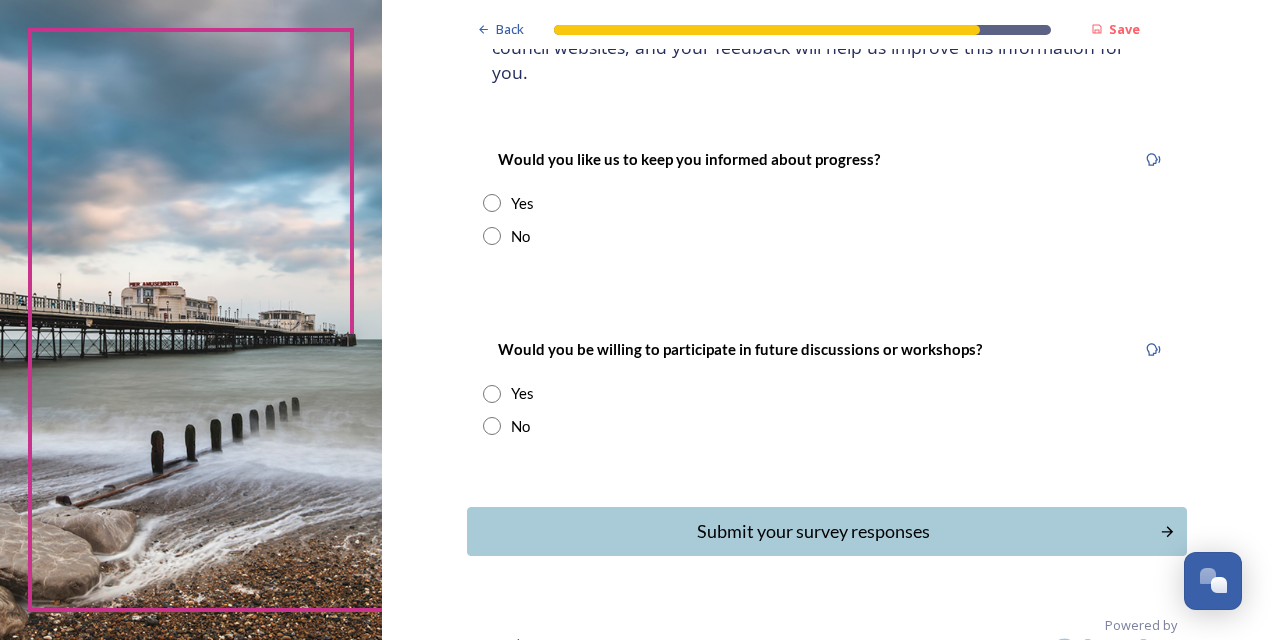 click on "Would you be willing to participate in future discussions or workshops? Yes No" at bounding box center [827, 387] 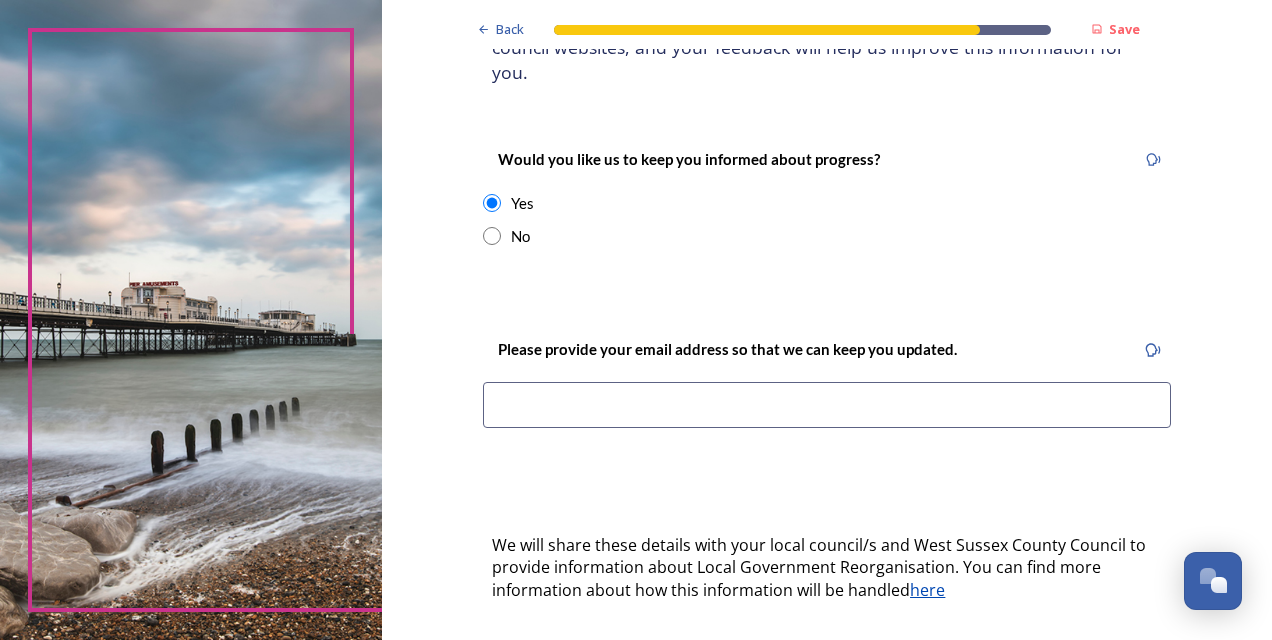 click at bounding box center (492, 203) 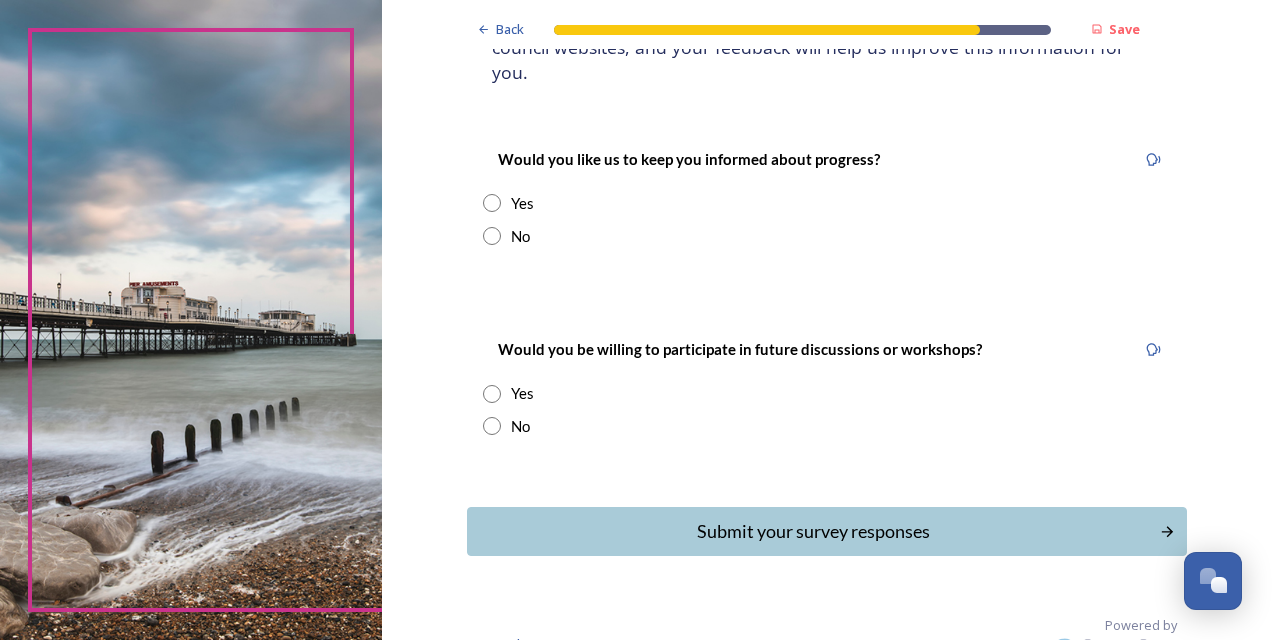 click at bounding box center [492, 394] 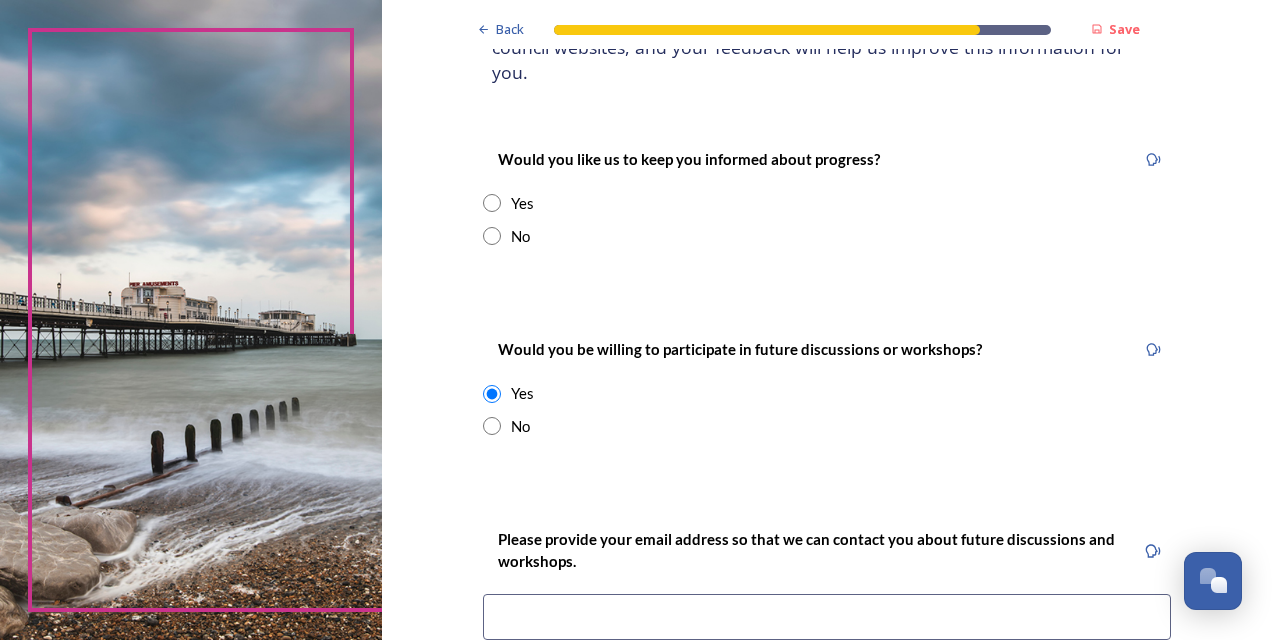 click at bounding box center (492, 394) 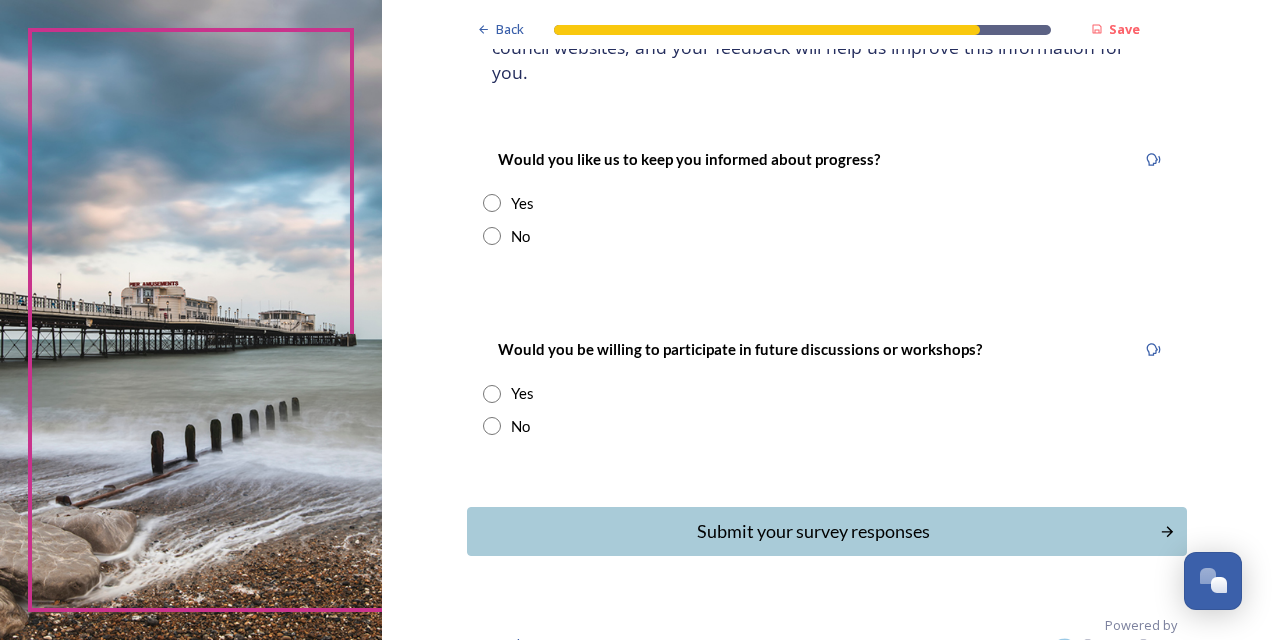 scroll, scrollTop: 244, scrollLeft: 0, axis: vertical 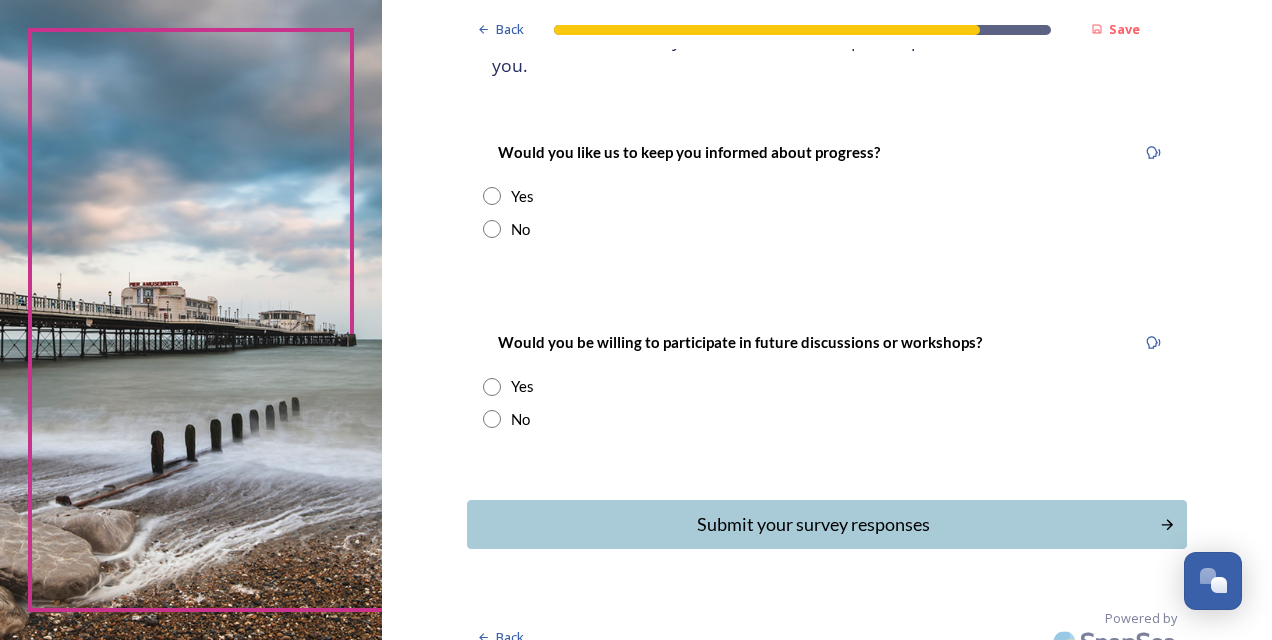 click at bounding box center (492, 196) 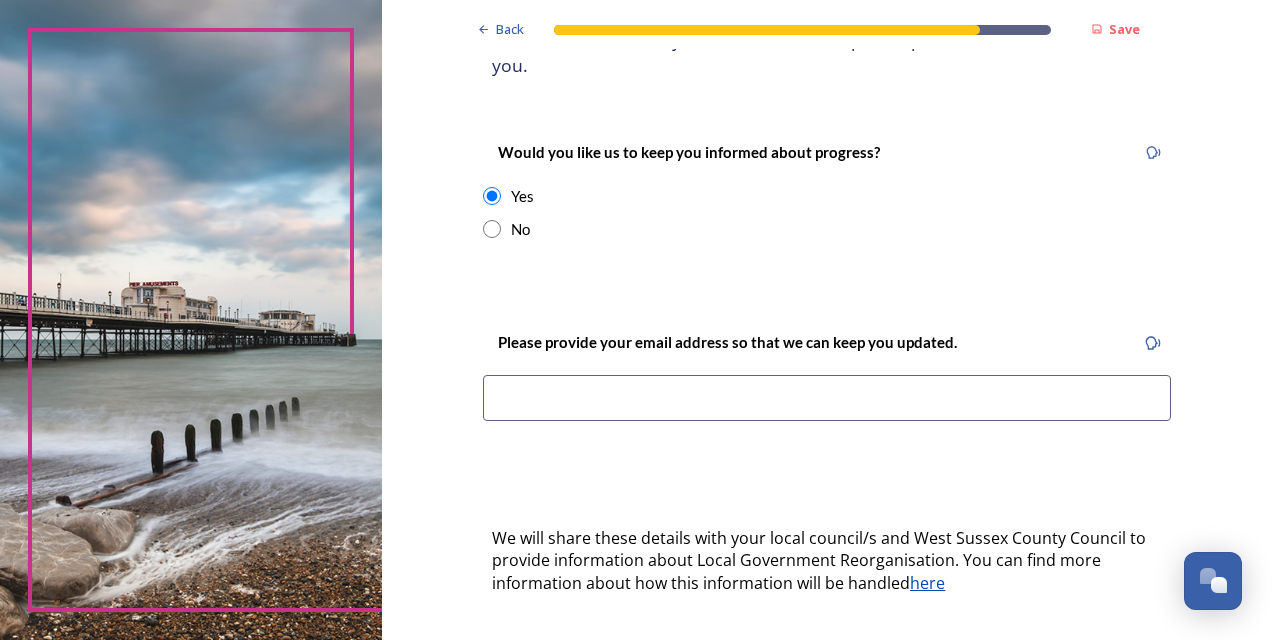 click at bounding box center (827, 398) 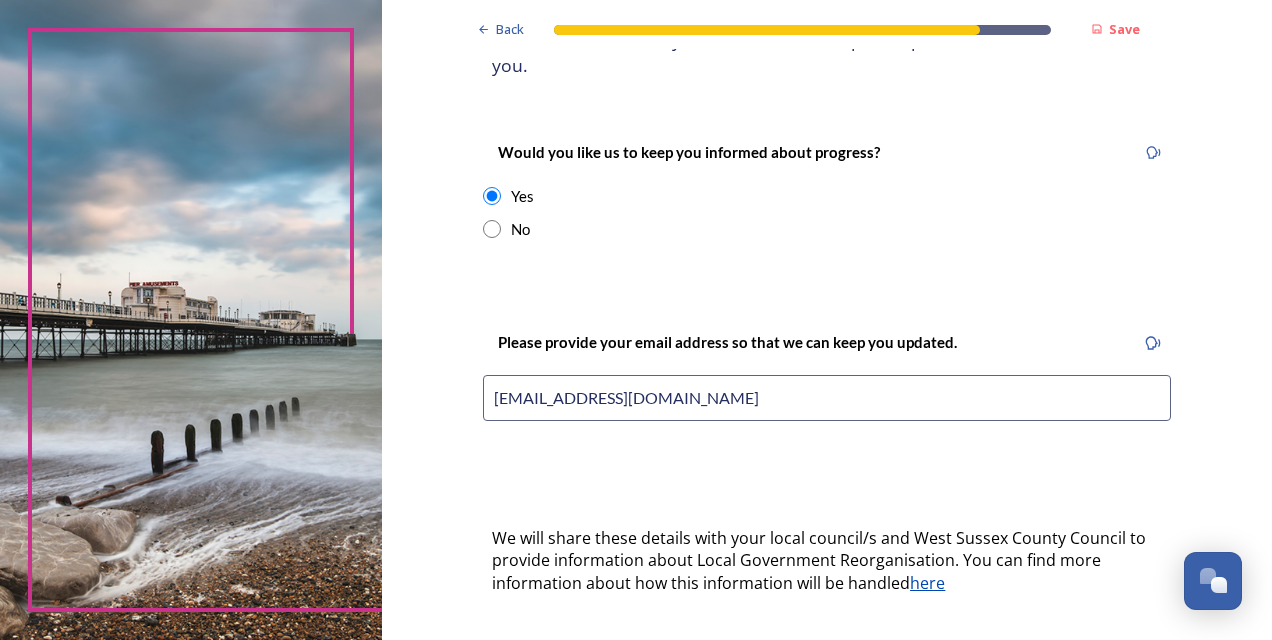 click on "Back Save Keep updated We are still quite early in the process of change and will reach out to you again as time goes on. This is a complex subject, and we know you may have questions. We will continue to share as much information as possible on our council websites, and your feedback will help us improve this information for you. Would you like us to keep you informed about progress? Yes No Please provide your email address so that we can keep you updated. tegenatkinson@gmail.com We will share these details with your local council/s and West Sussex County Council to provide information about Local Government Reorganisation. You can find more information about how this information will be handled  here Would you be willing to participate in future discussions or workshops? Yes No Submit your survey responses   Back Powered by" at bounding box center [827, 374] 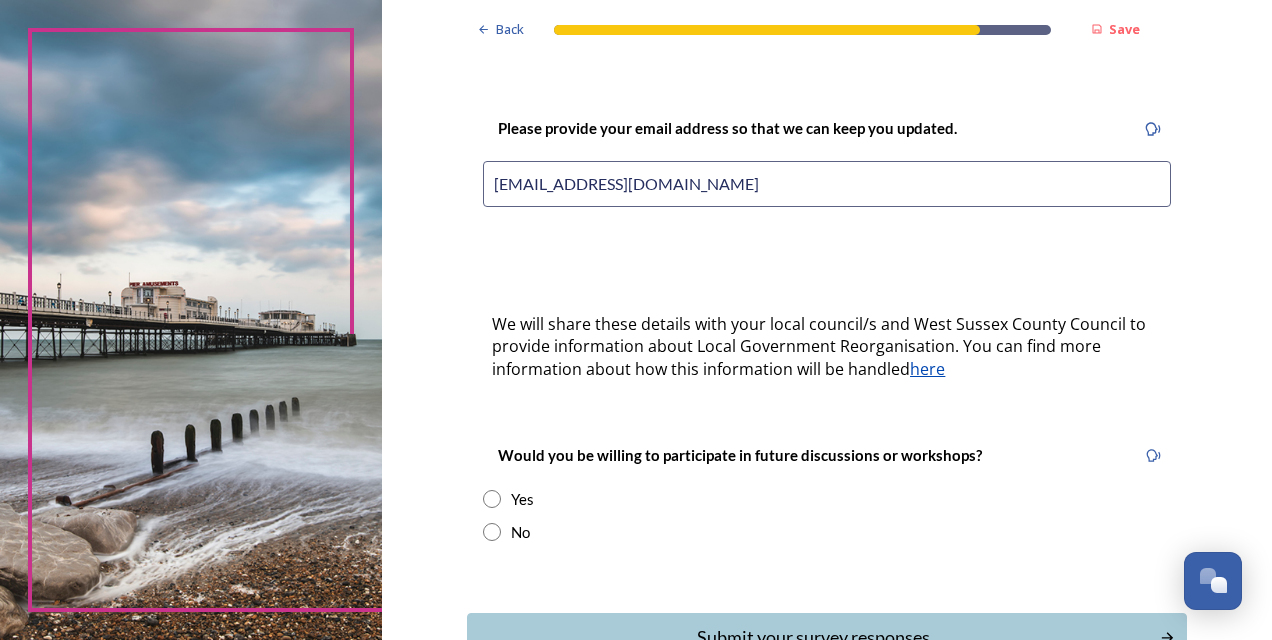 scroll, scrollTop: 504, scrollLeft: 0, axis: vertical 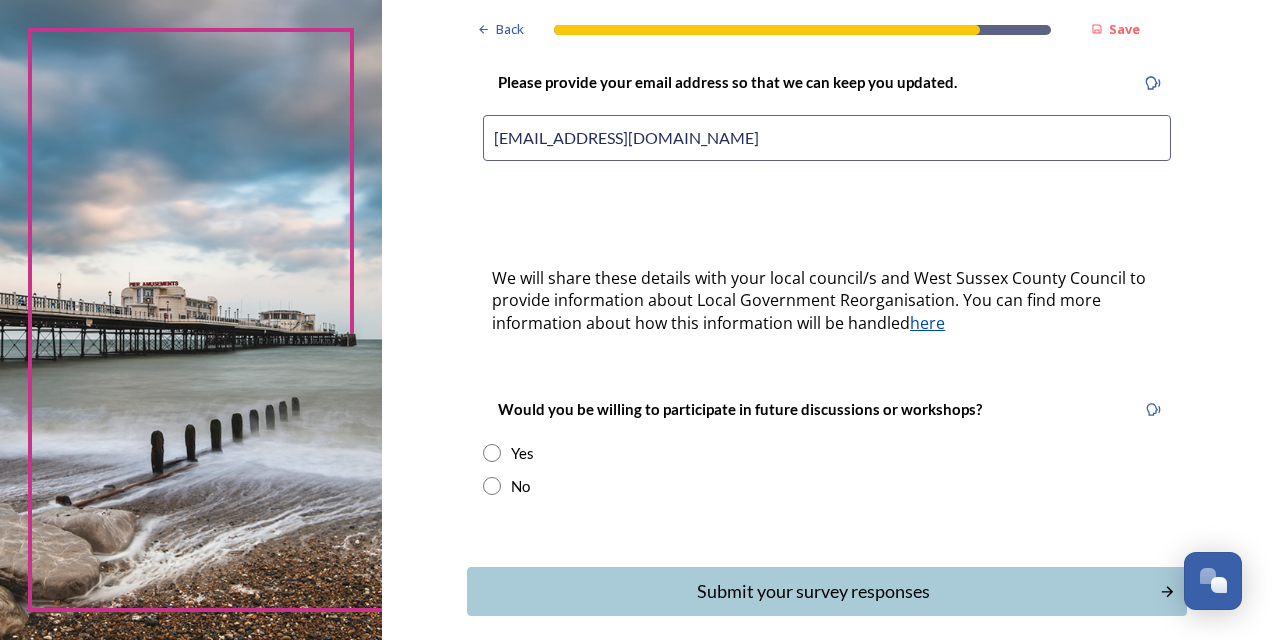 click at bounding box center [492, 453] 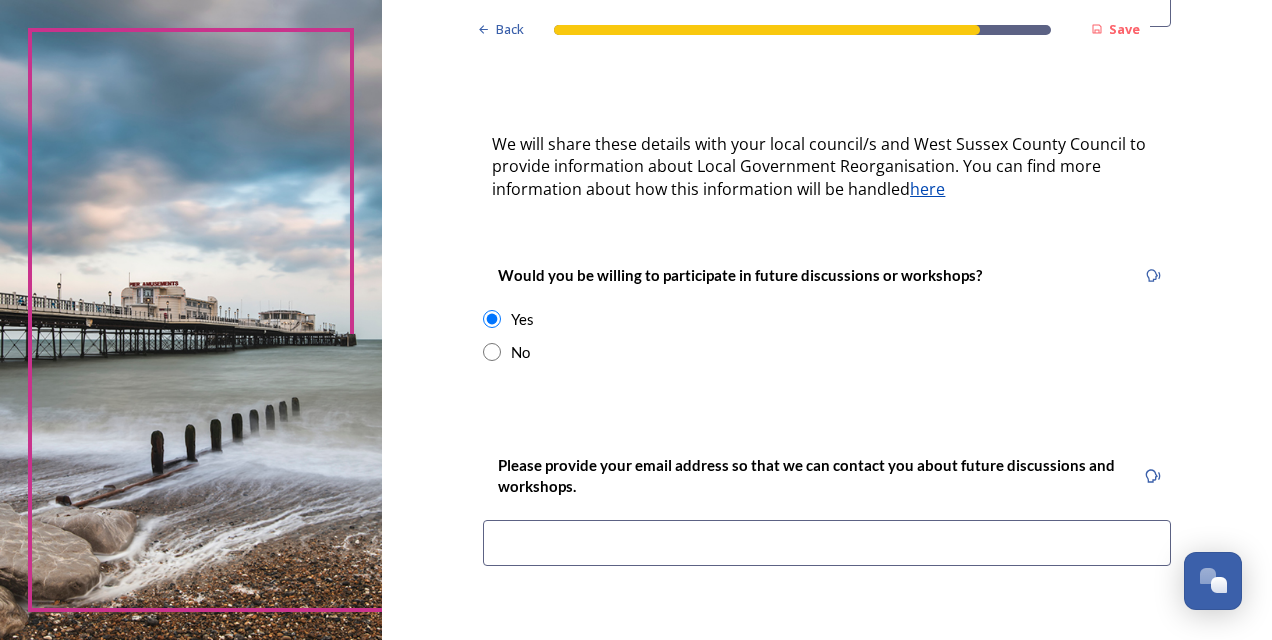 scroll, scrollTop: 778, scrollLeft: 0, axis: vertical 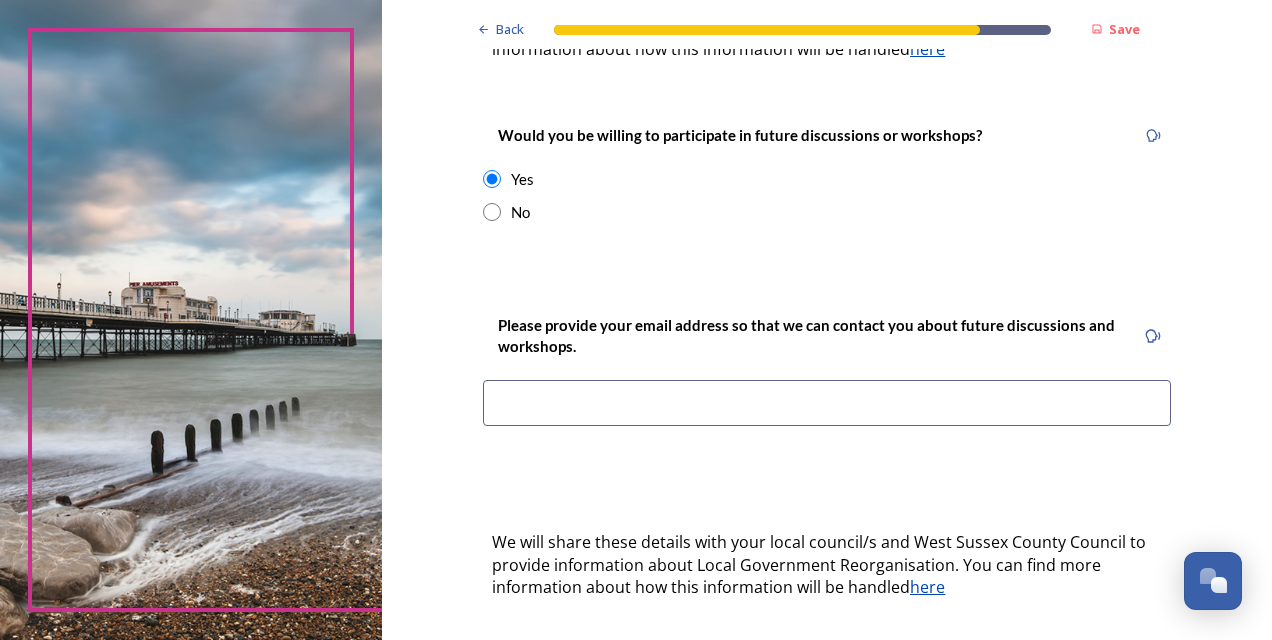 click at bounding box center [827, 403] 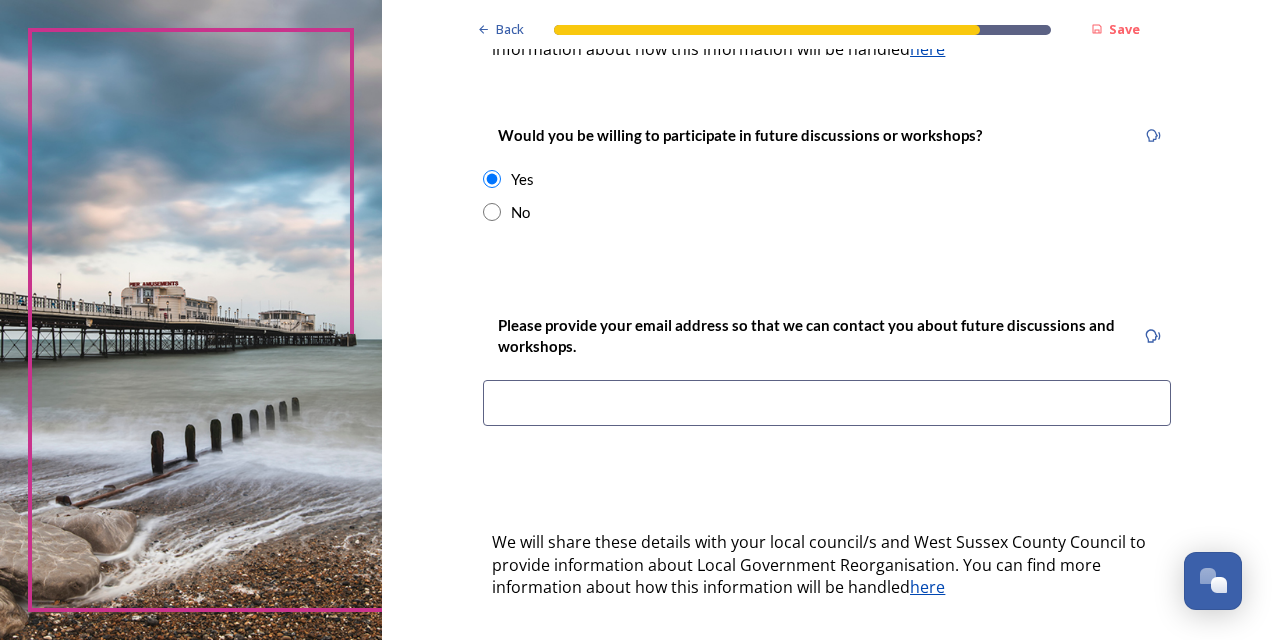 type on "tegenatkinson@gmail.com" 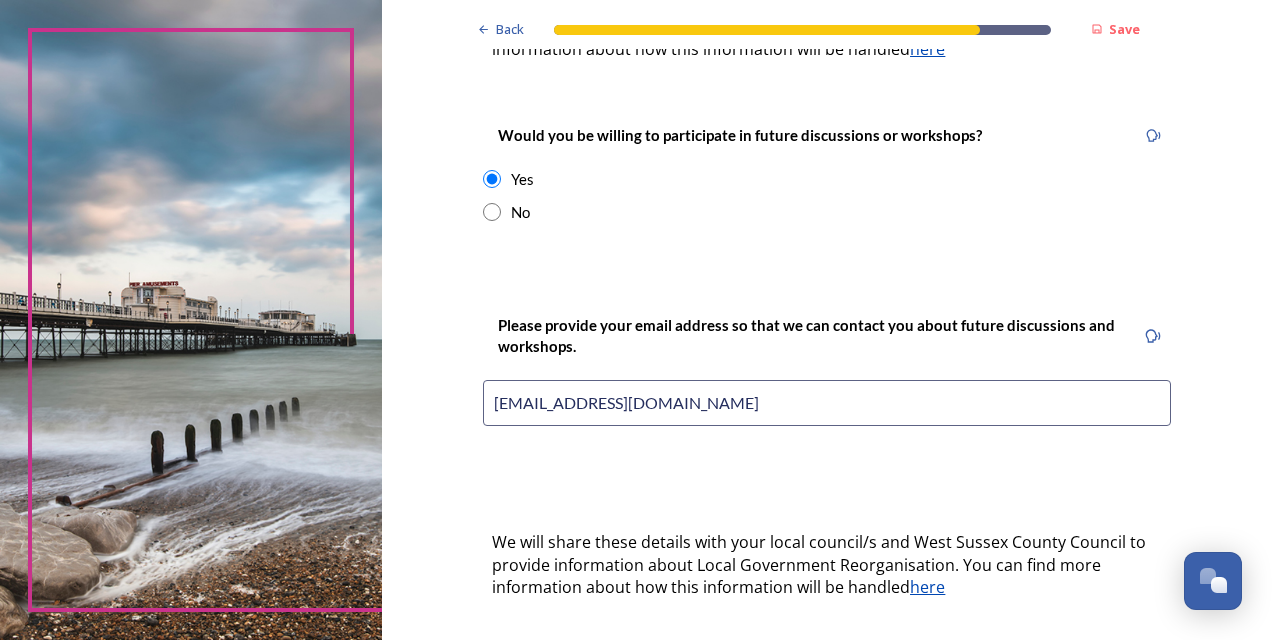 click on "We will share these details with your local council/s and West Sussex County Council to provide information about Local Government Reorganisation. You can find more information about how this information will be handled  here" at bounding box center [827, 565] 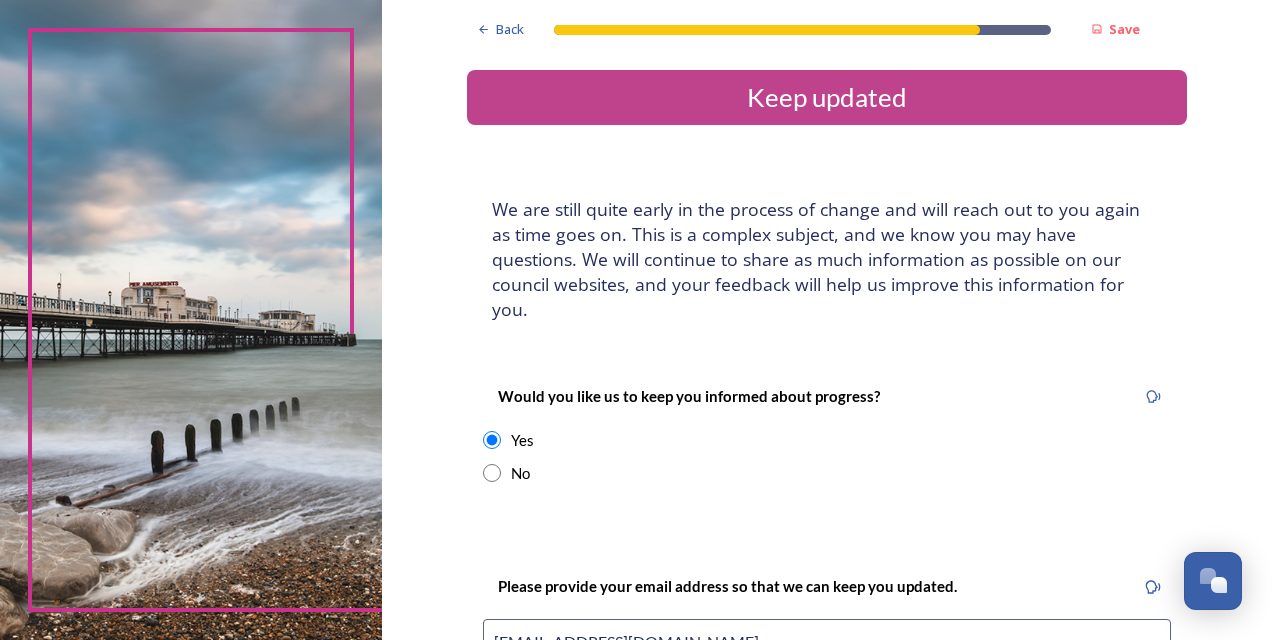 scroll, scrollTop: 917, scrollLeft: 0, axis: vertical 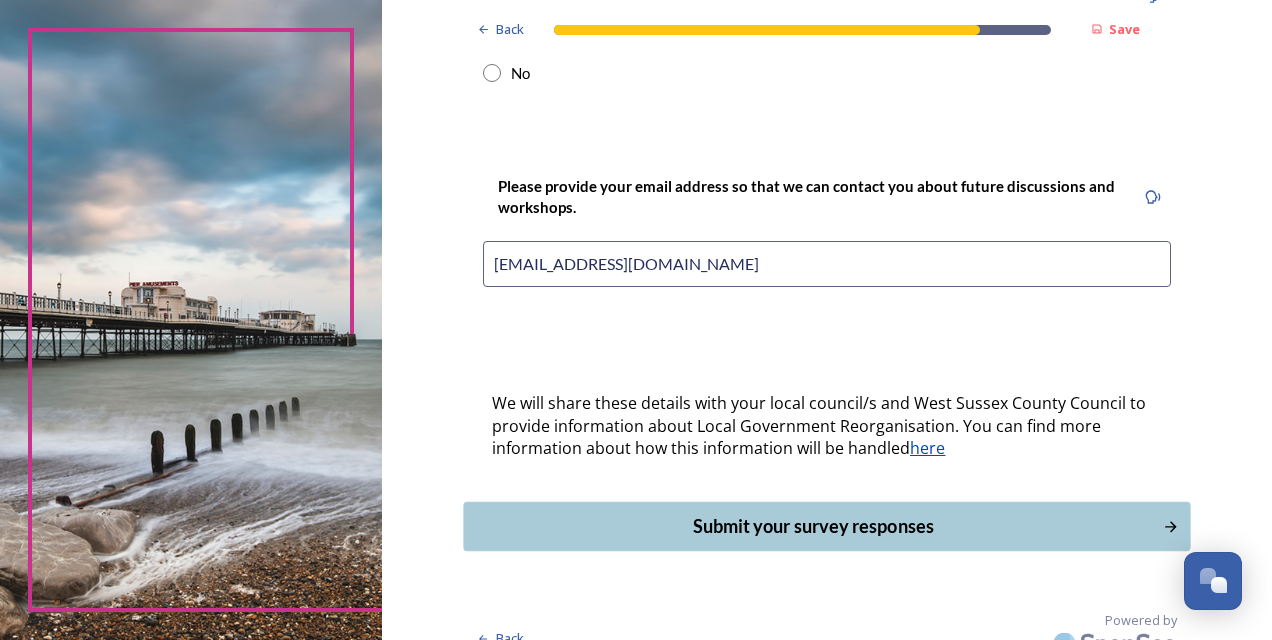 click on "Submit your survey responses" at bounding box center [813, 526] 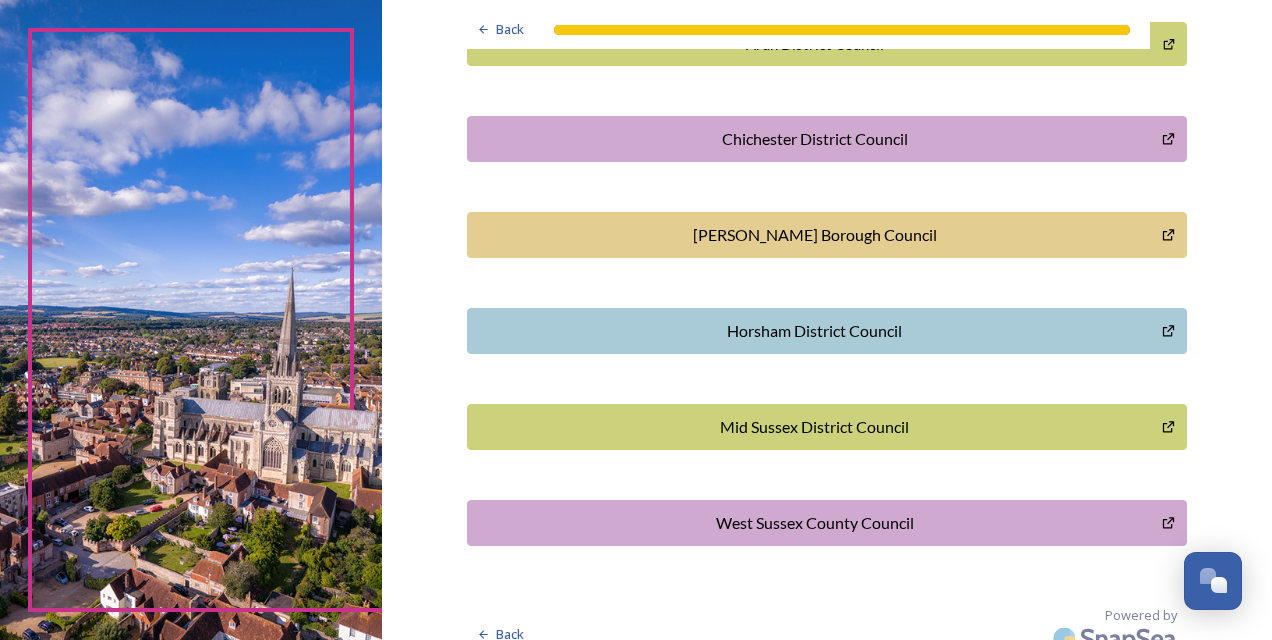 scroll, scrollTop: 0, scrollLeft: 0, axis: both 